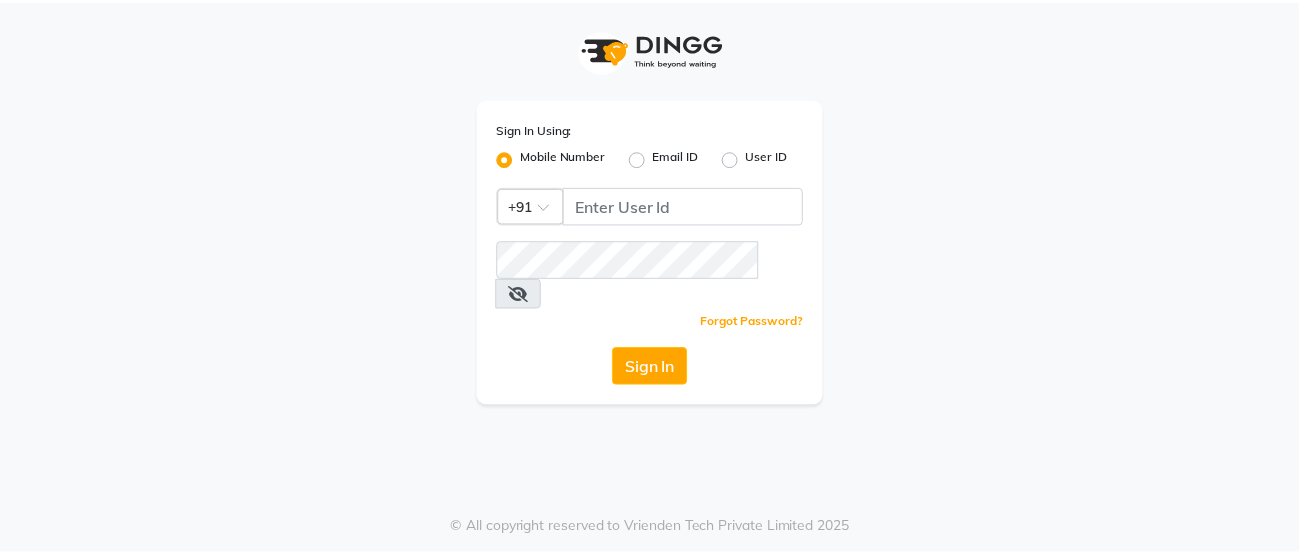 scroll, scrollTop: 0, scrollLeft: 0, axis: both 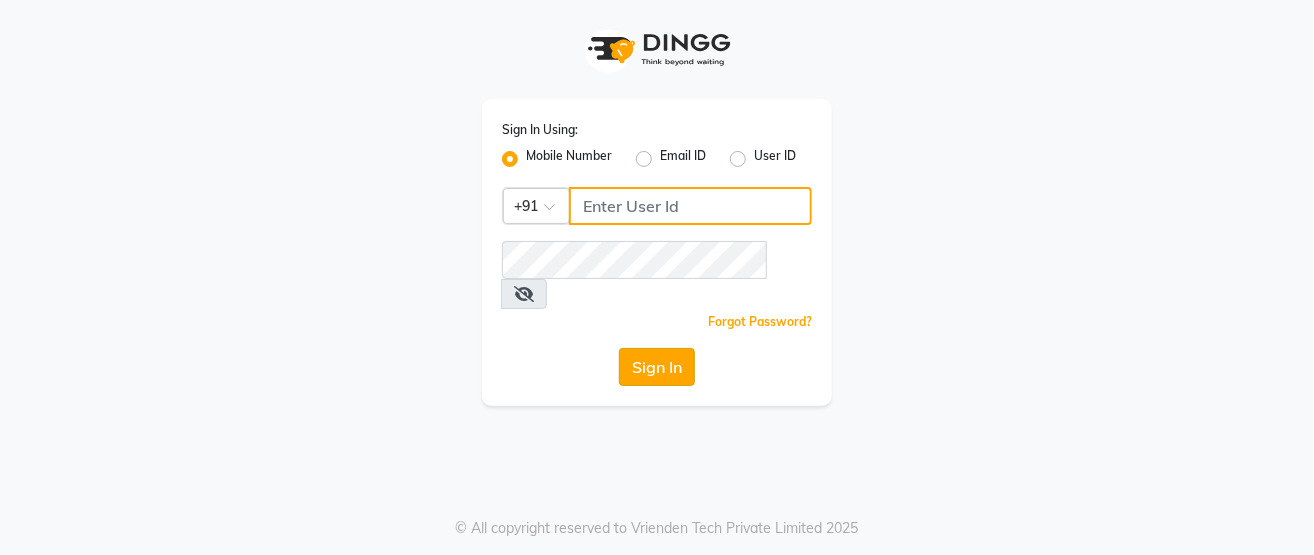 type on "9229963672" 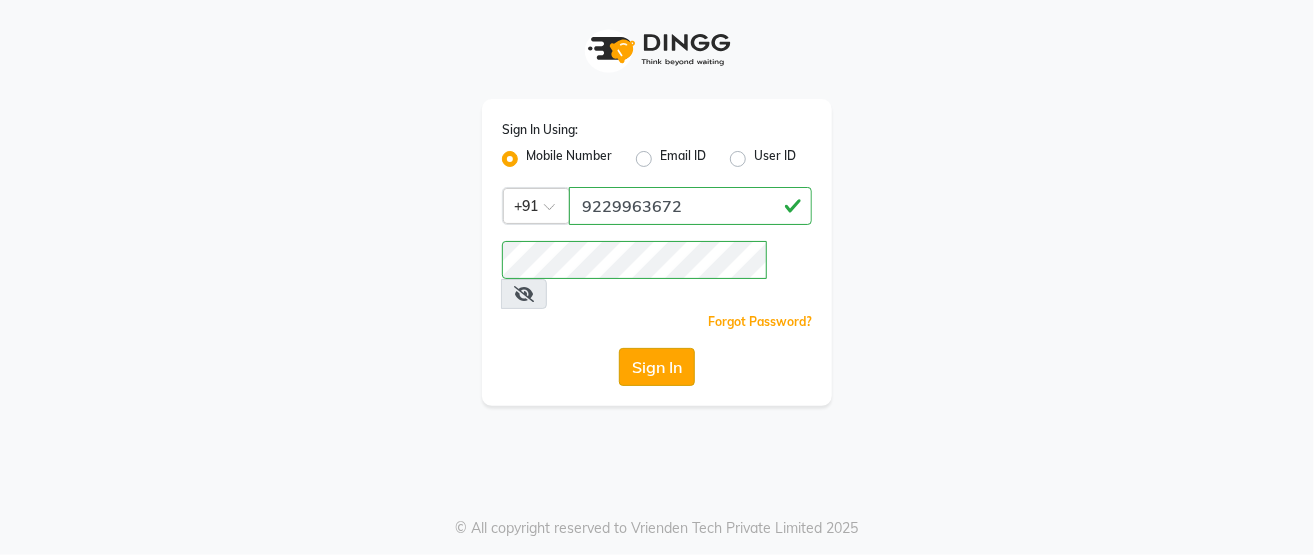 click on "Sign In" 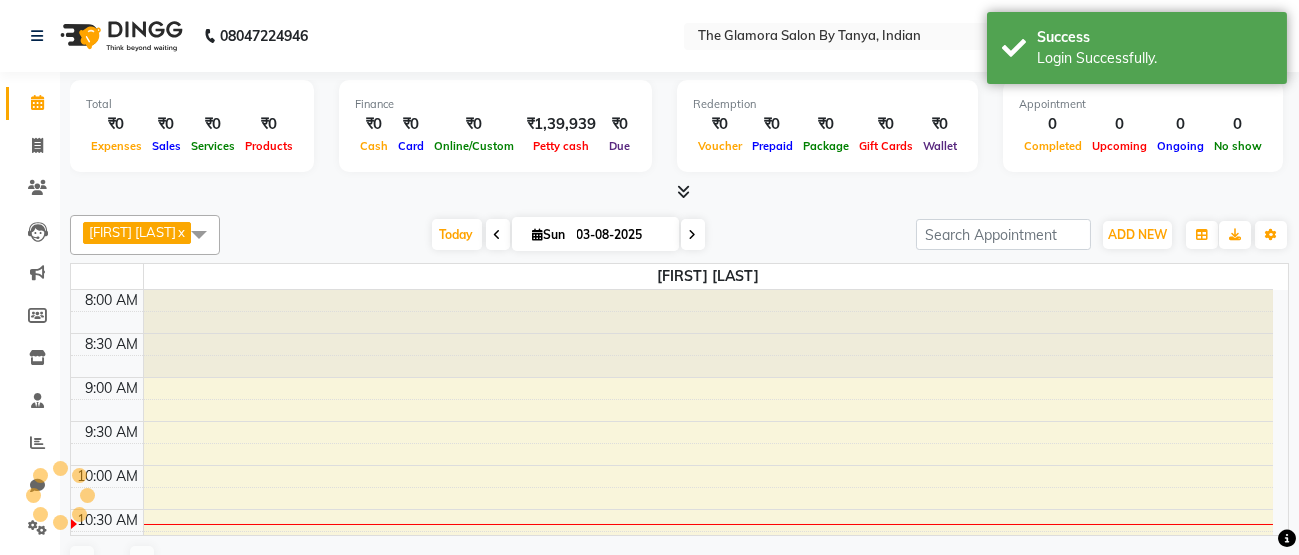 scroll, scrollTop: 0, scrollLeft: 0, axis: both 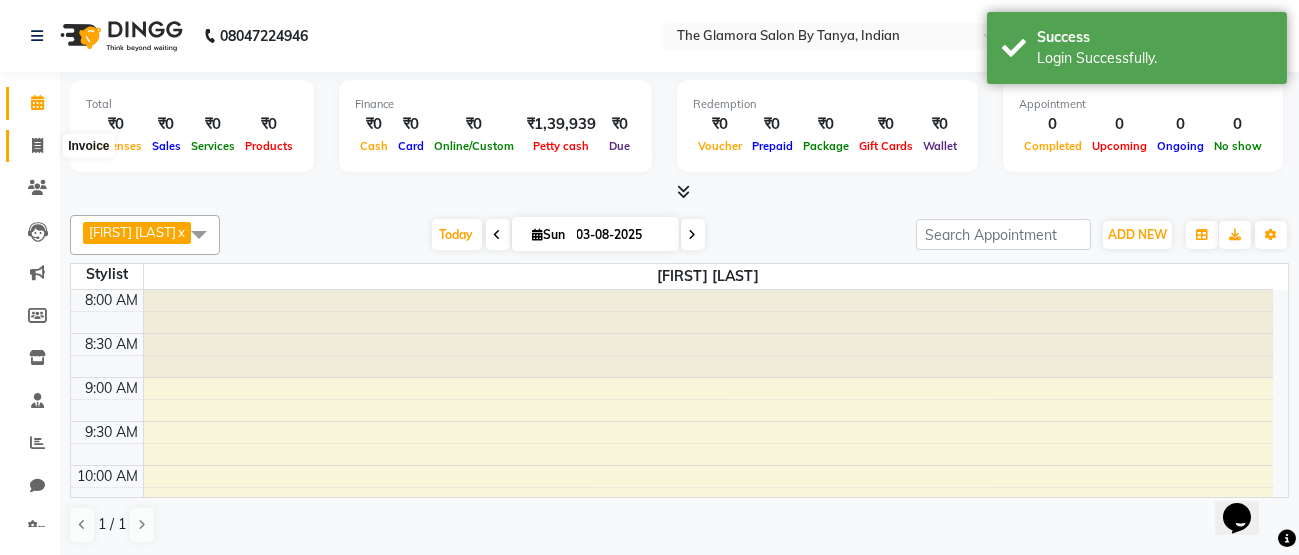 click 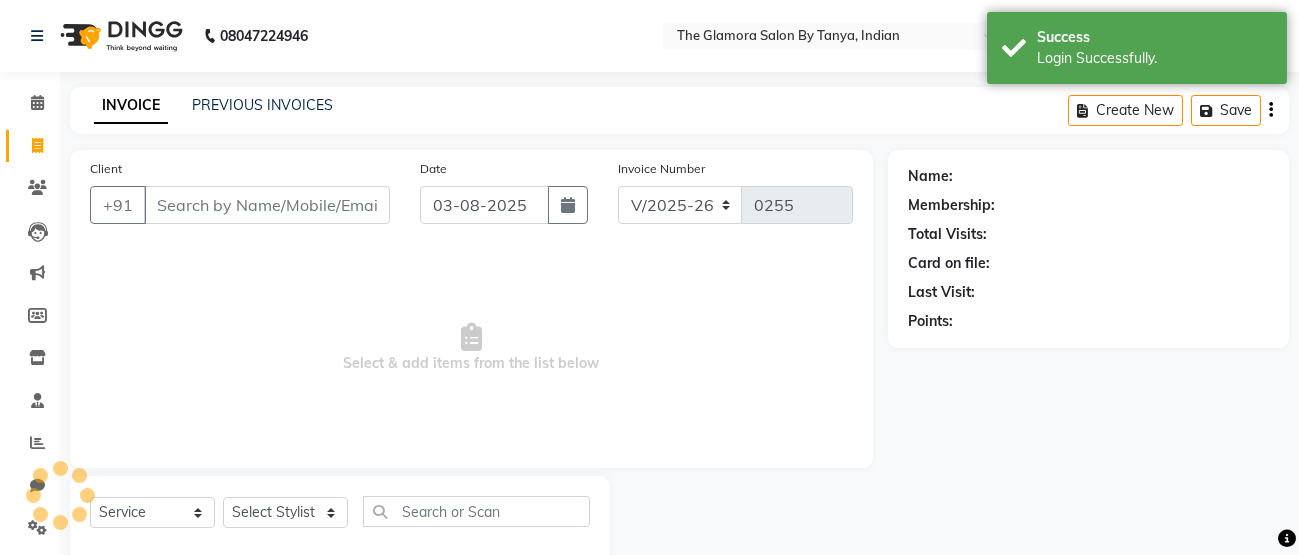 select on "V" 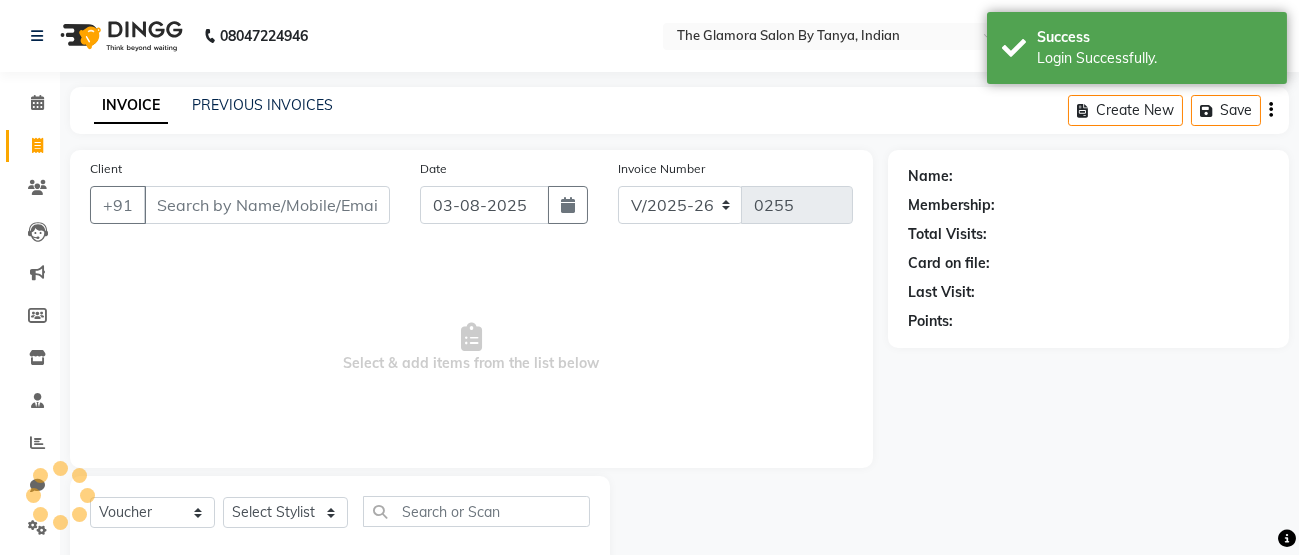 select on "78473" 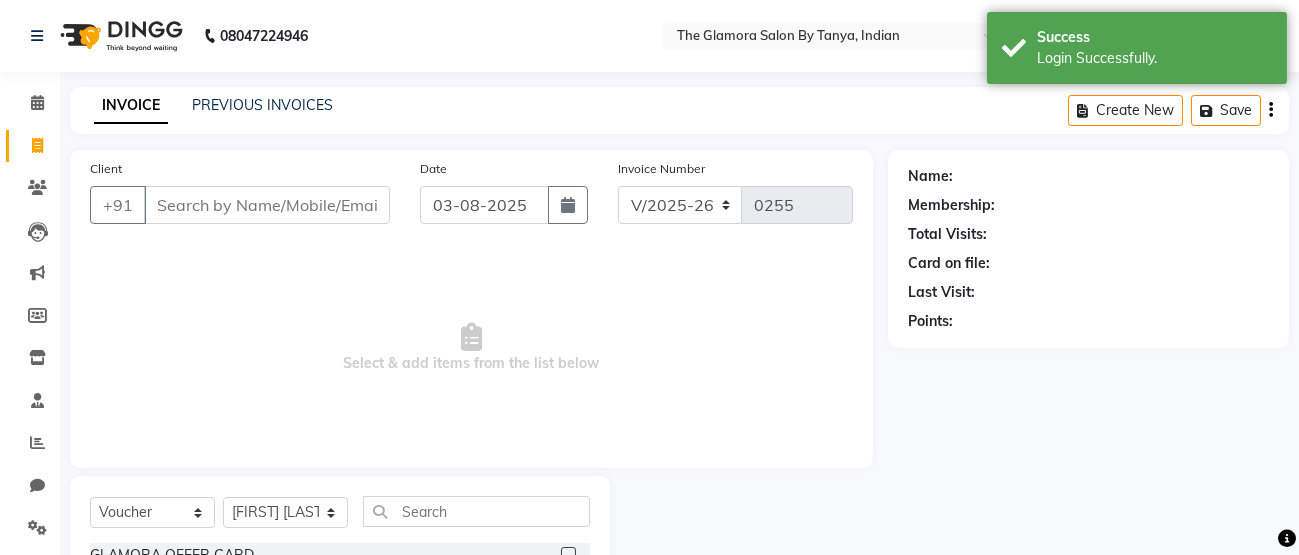 scroll, scrollTop: 103, scrollLeft: 0, axis: vertical 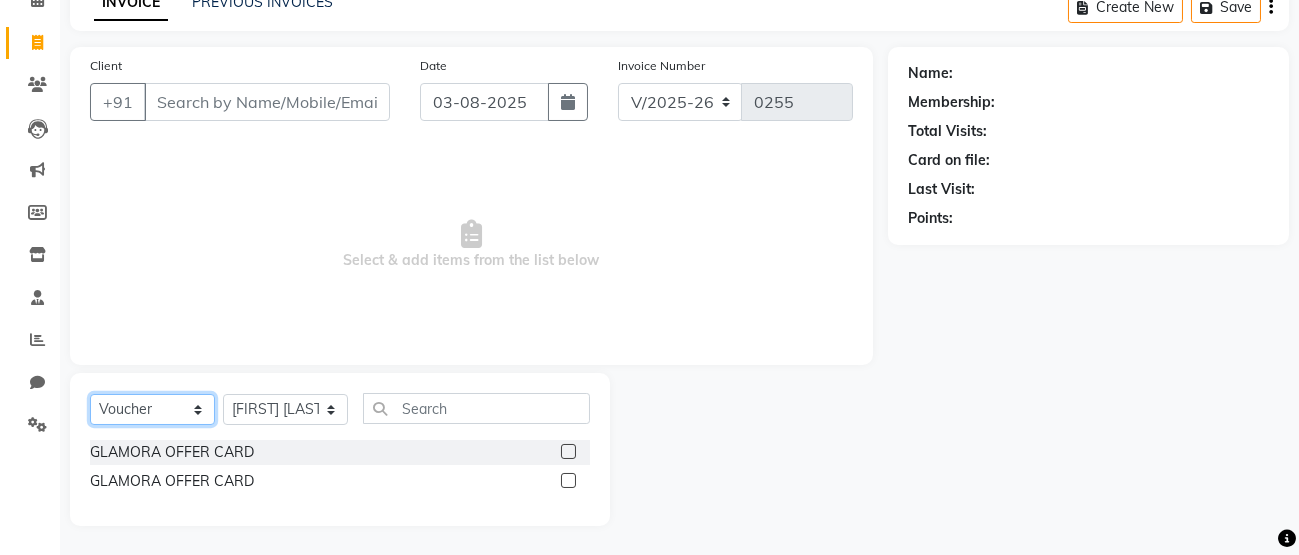 click on "Select  Service  Product  Membership  Package Voucher Prepaid Gift Card" 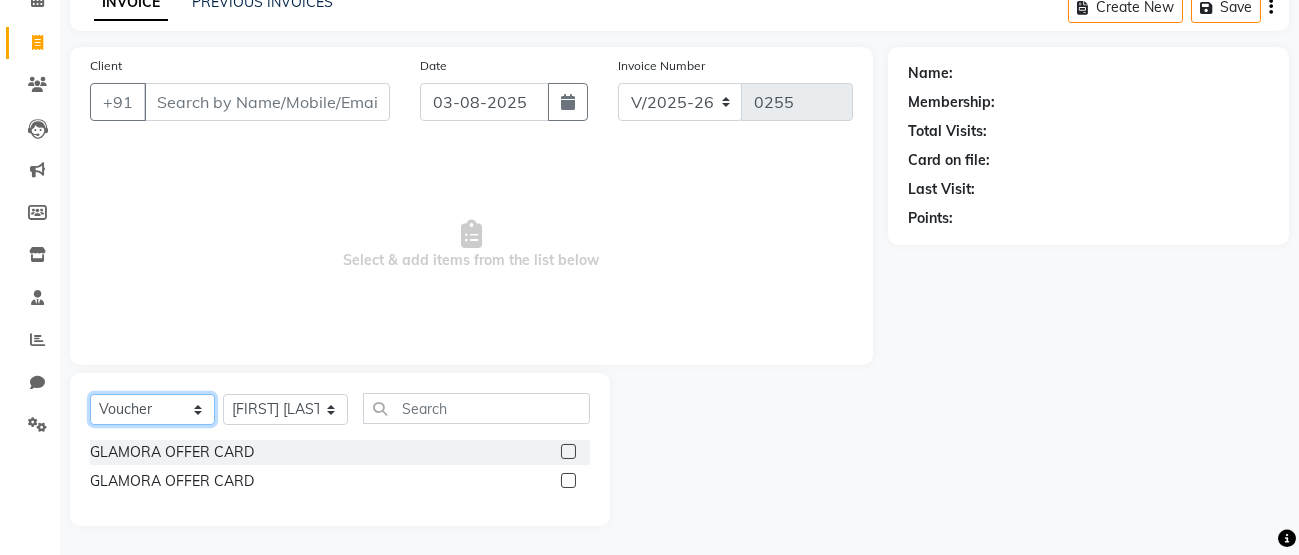 select on "service" 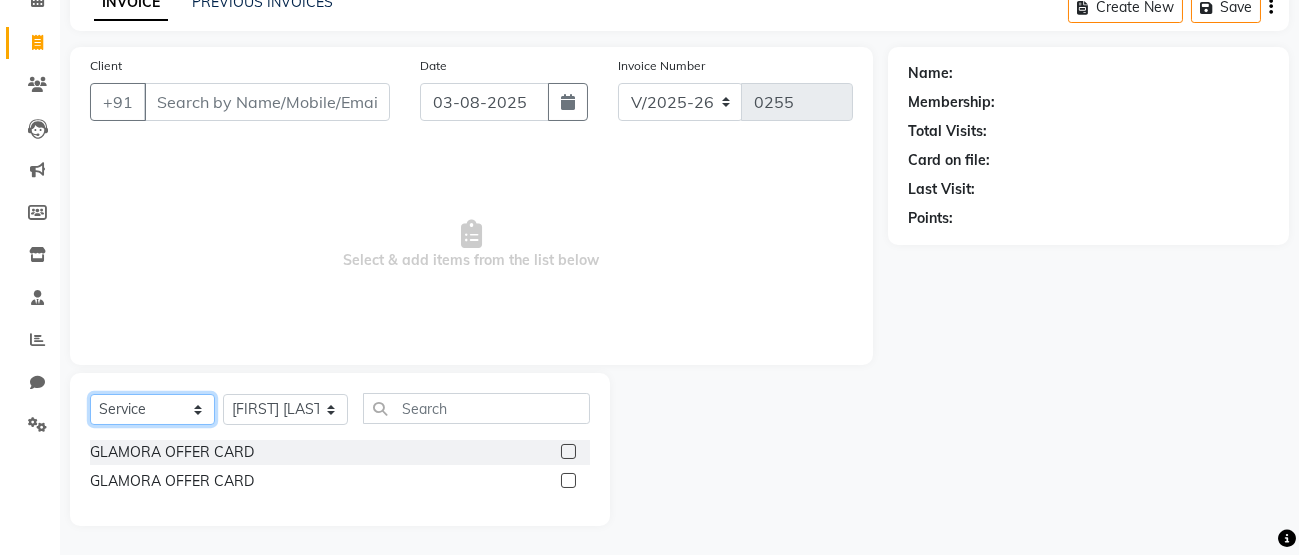 click on "Select  Service  Product  Membership  Package Voucher Prepaid Gift Card" 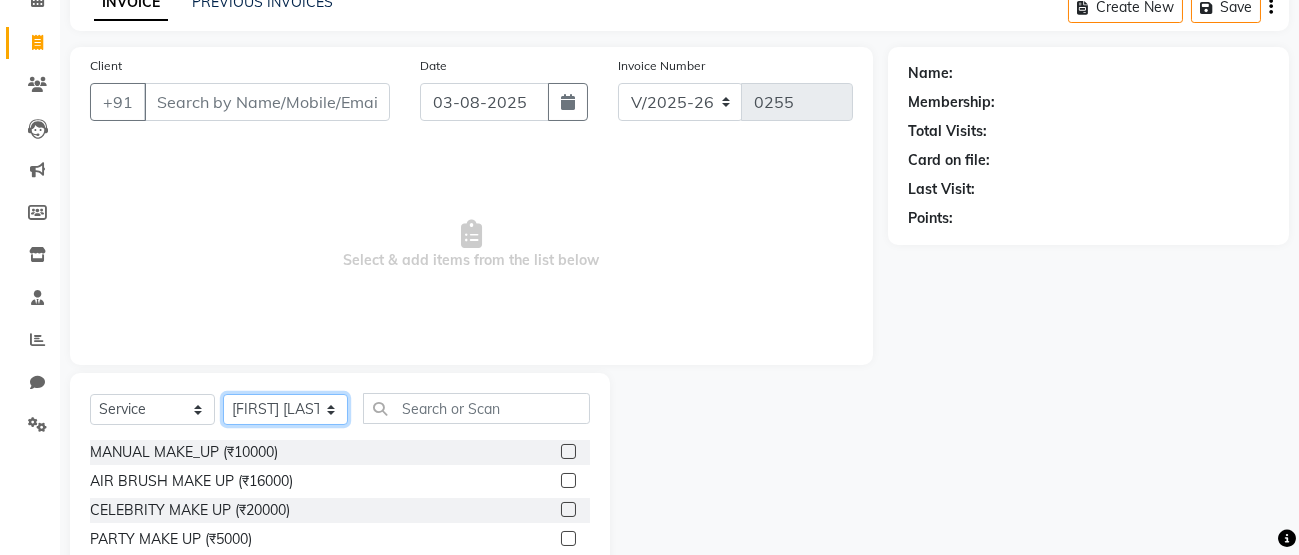 click on "Select Stylist [FIRST] [LAST] [FIRST] [LAST] GLAMORA SALON BY TANYA [FIRST] [LAST] [FIRST] [LAST] PUJA GUPTA [FIRST] [LAST] RAVI Simran [FIRST] [LAST] Zeena" 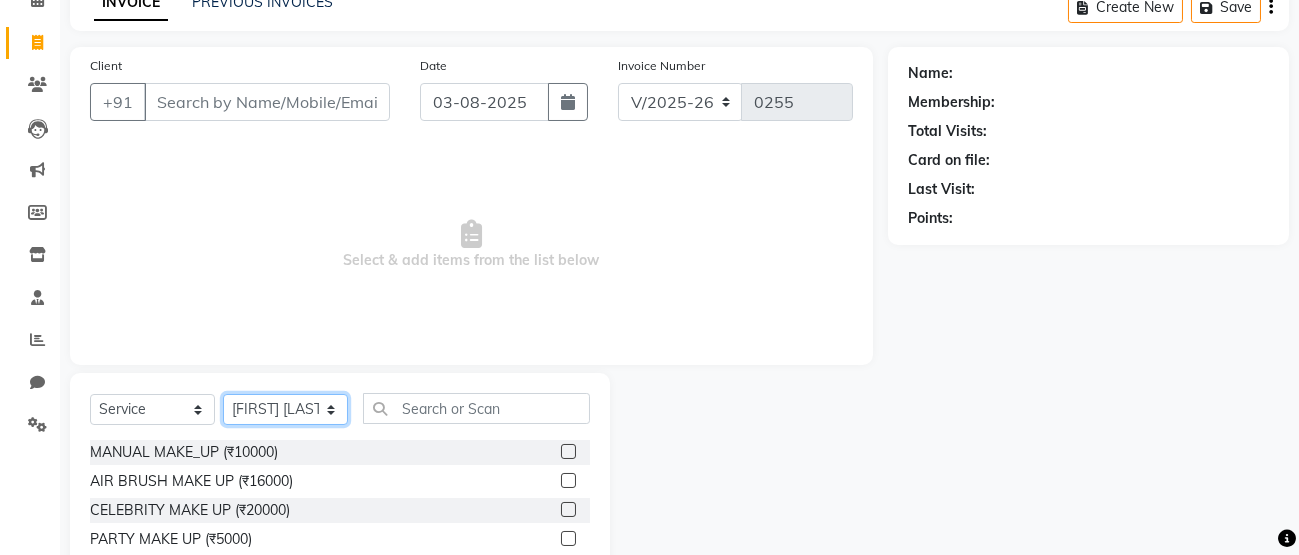 click on "Select Stylist [FIRST] [LAST] [FIRST] [LAST] GLAMORA SALON BY TANYA [FIRST] [LAST] [FIRST] [LAST] PUJA GUPTA [FIRST] [LAST] RAVI Simran [FIRST] [LAST] Zeena" 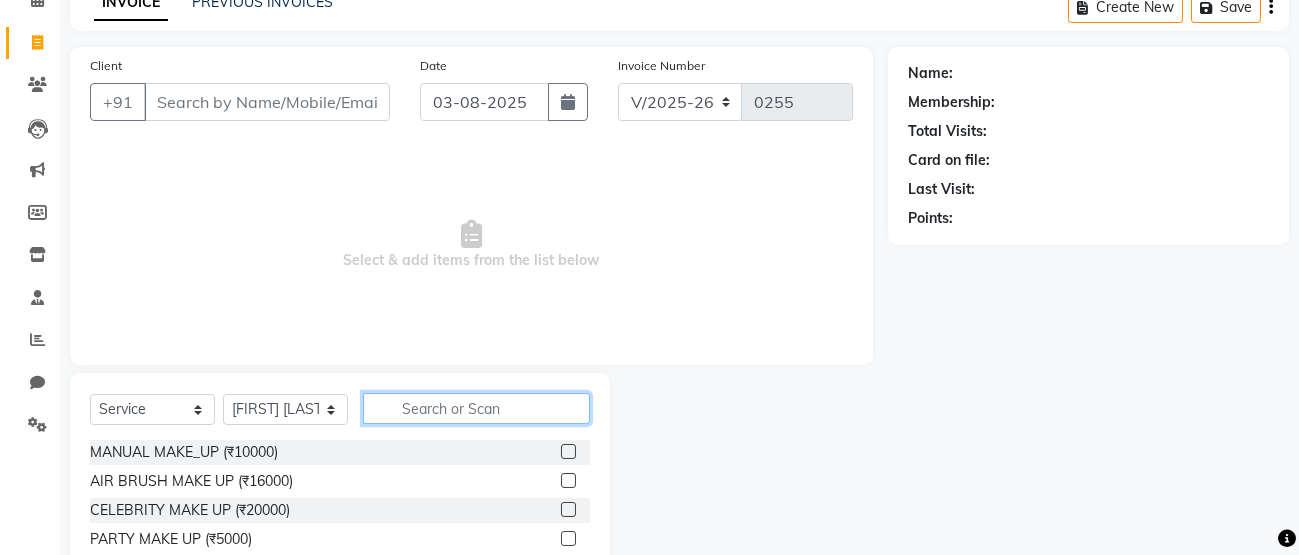 click 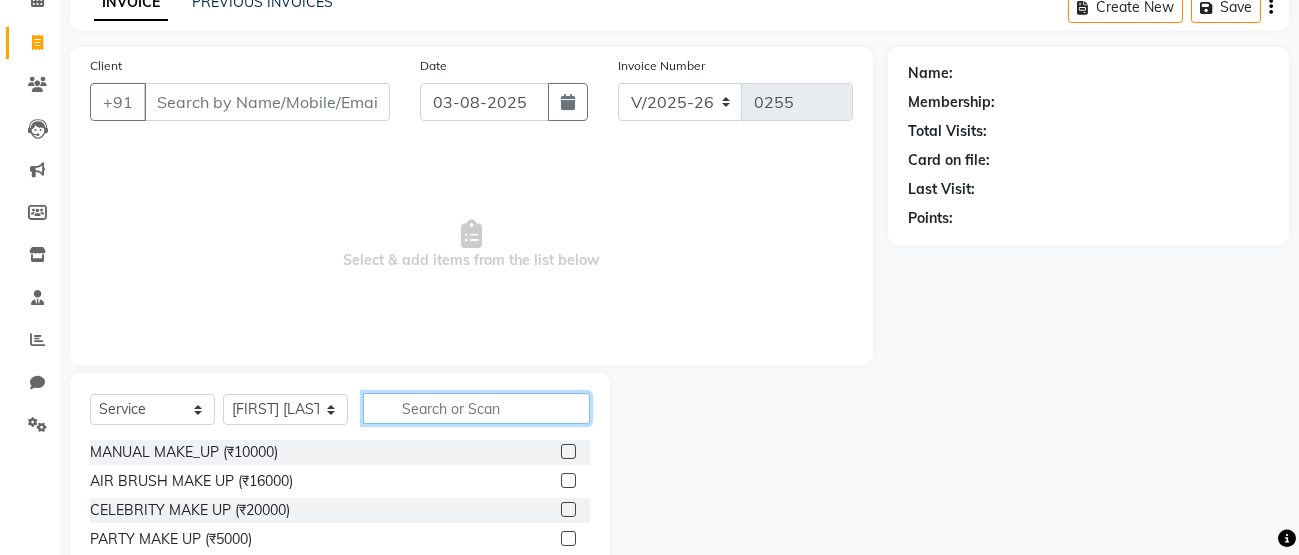 click 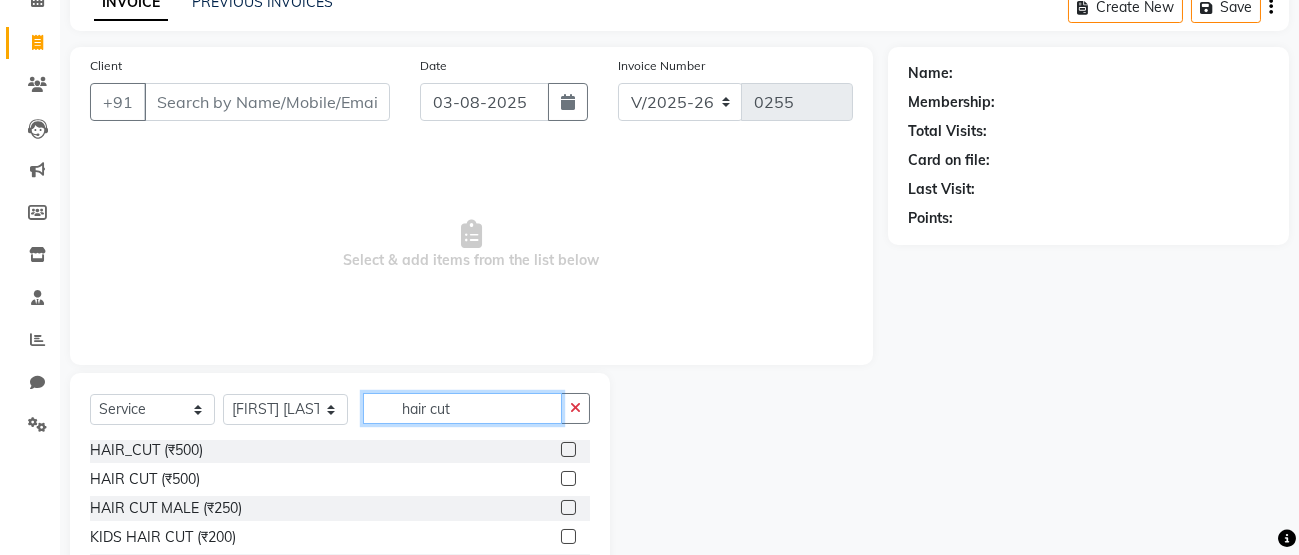 scroll, scrollTop: 0, scrollLeft: 0, axis: both 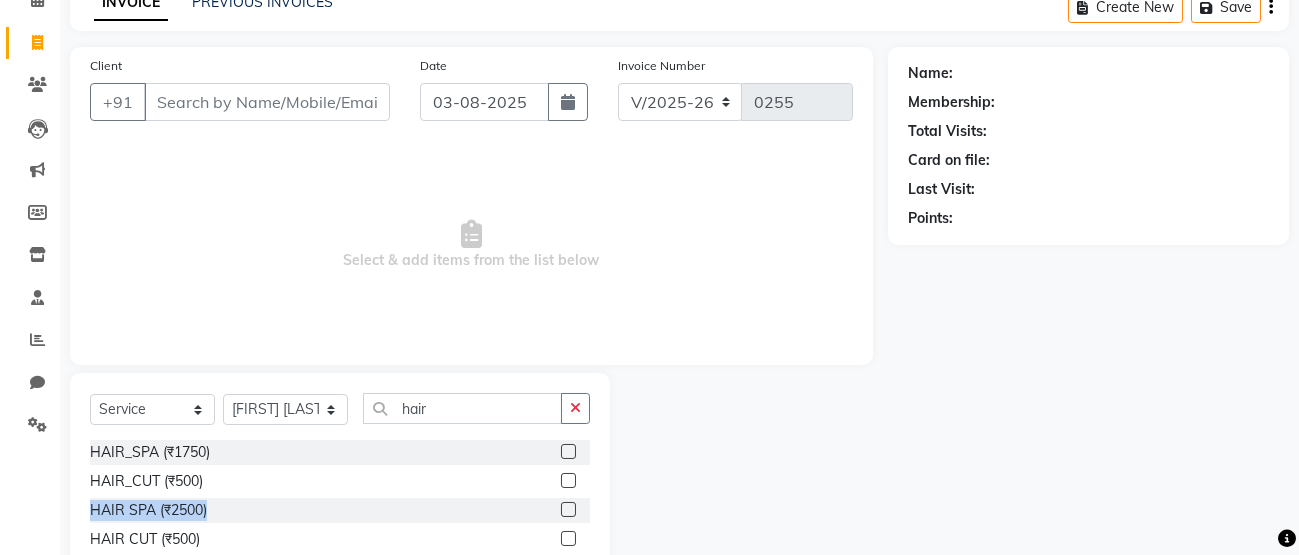 drag, startPoint x: 482, startPoint y: 466, endPoint x: 415, endPoint y: 519, distance: 85.42833 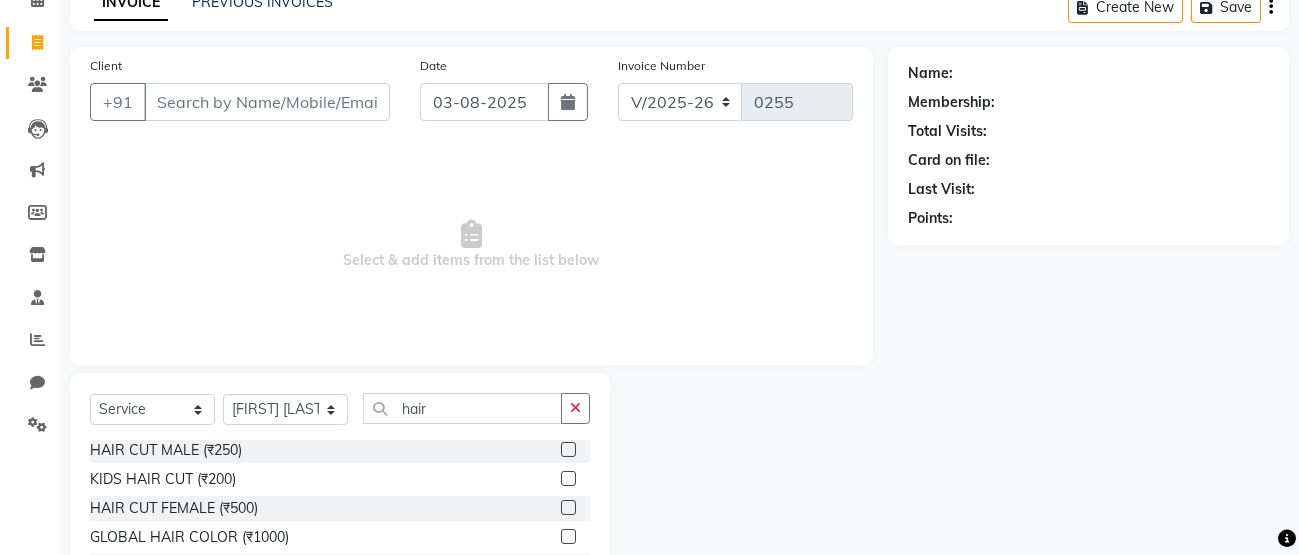scroll, scrollTop: 641, scrollLeft: 0, axis: vertical 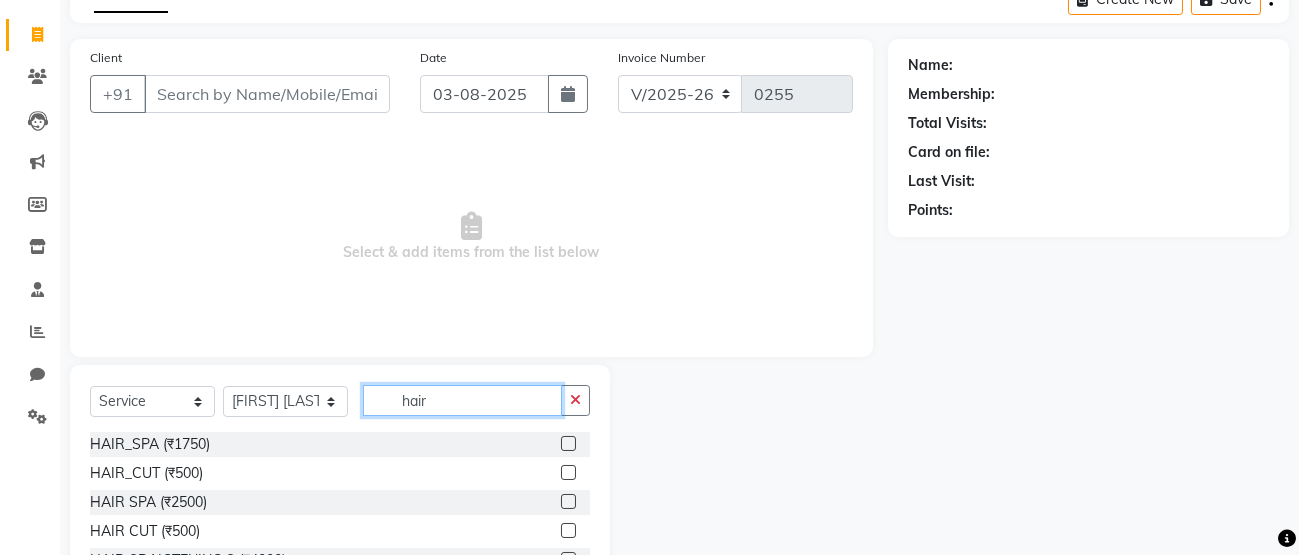 click on "hair" 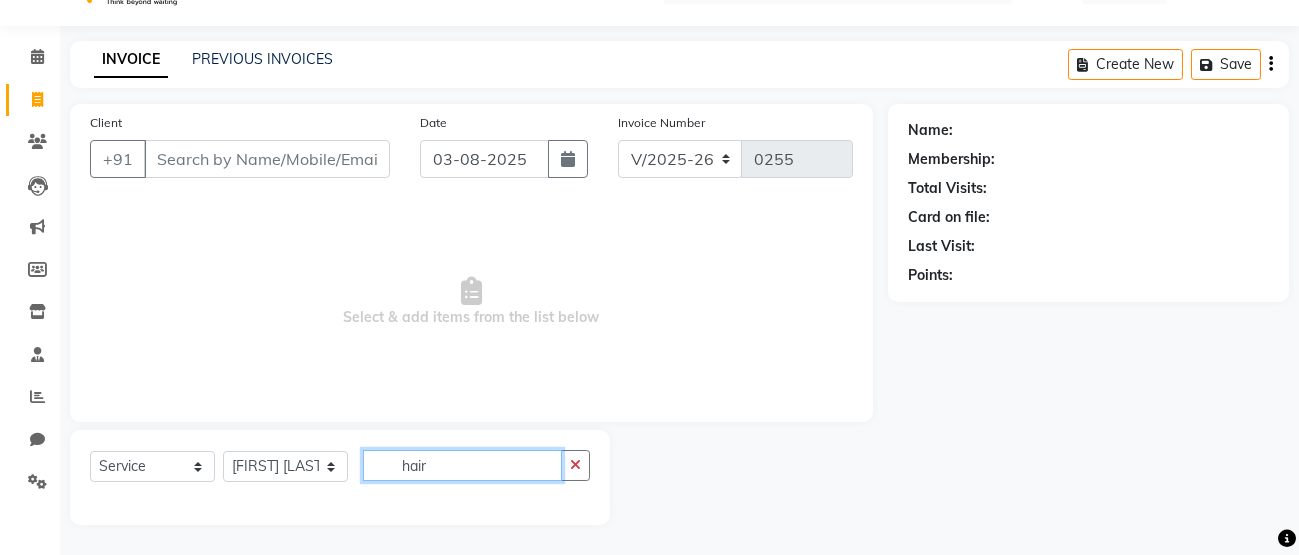 scroll, scrollTop: 111, scrollLeft: 0, axis: vertical 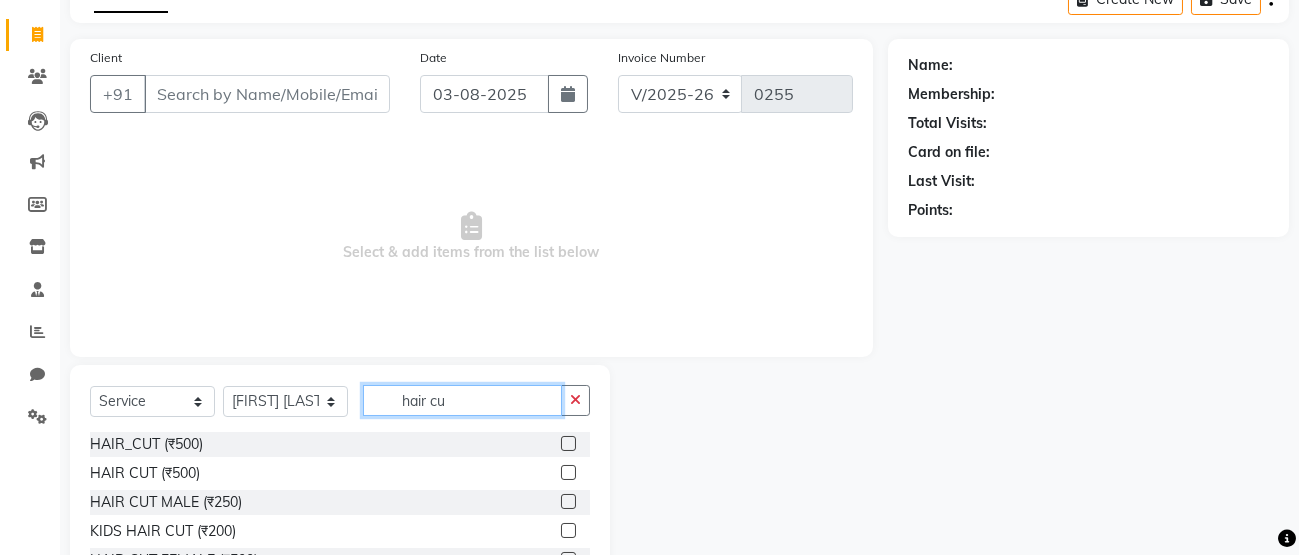 type on "hair cu" 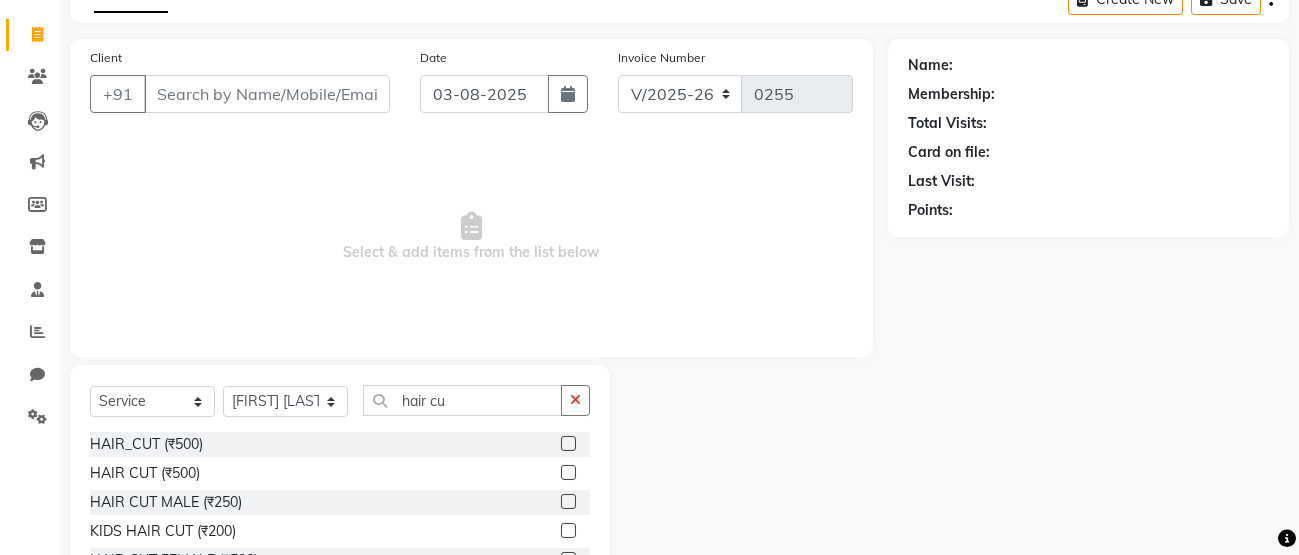 click on "Select Service Product Membership Package Voucher Prepaid Gift Card Select Stylist [FIRST] [LAST] [FIRST] [LAST] GLAMORA SALON BY TANYA [FIRST] [LAST] [FIRST] [LAST] PUJA GUPTA [FIRST] [LAST] RAVI Simran [FIRST] [LAST] Zeena hair cu HAIR_CUT (₹500) HAIR CUT (₹500) HAIR CUT MALE (₹250) KIDS HAIR CUT (₹200) HAIR CUT FEMALE (₹500) haircut, beard, hair spa (₹799) hair cut, hair spa (₹999)" 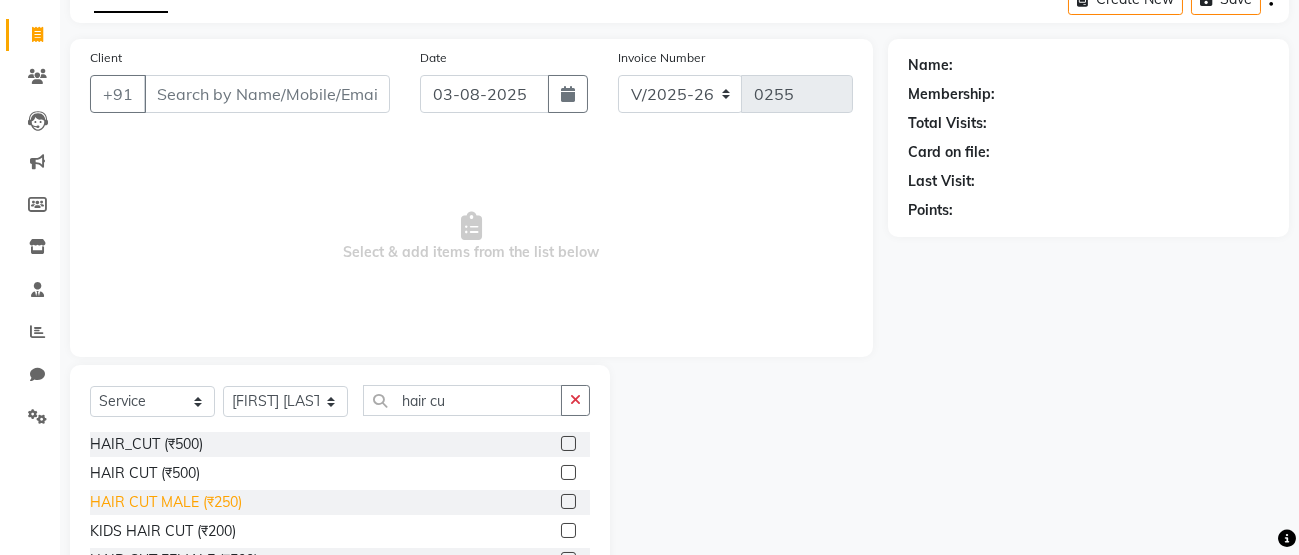 click on "HAIR CUT MALE (₹250)" 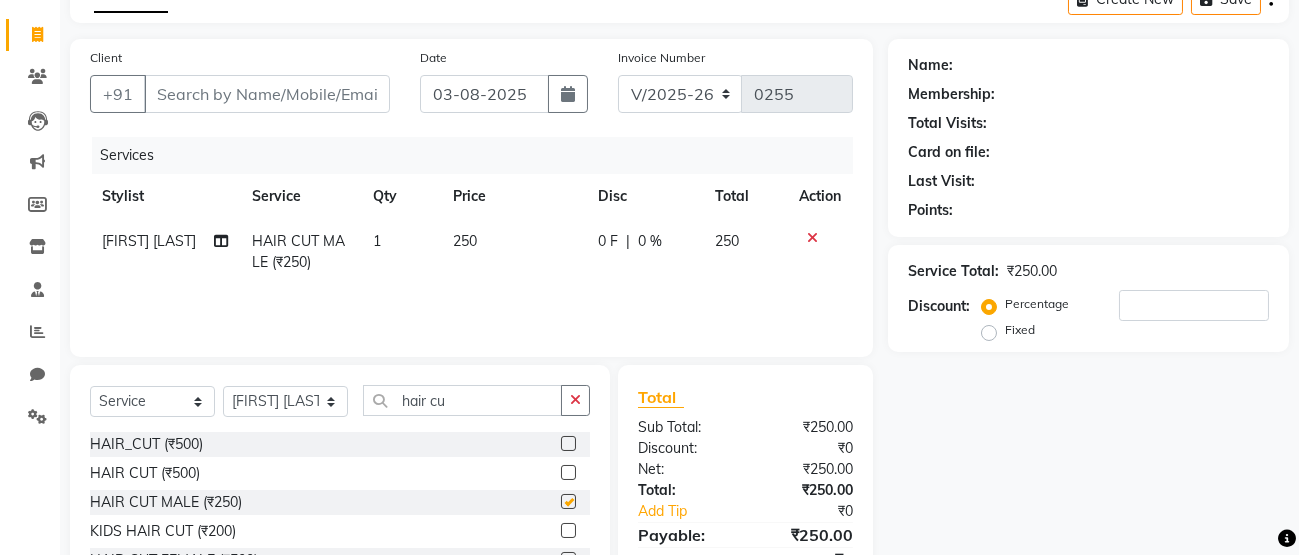 checkbox on "false" 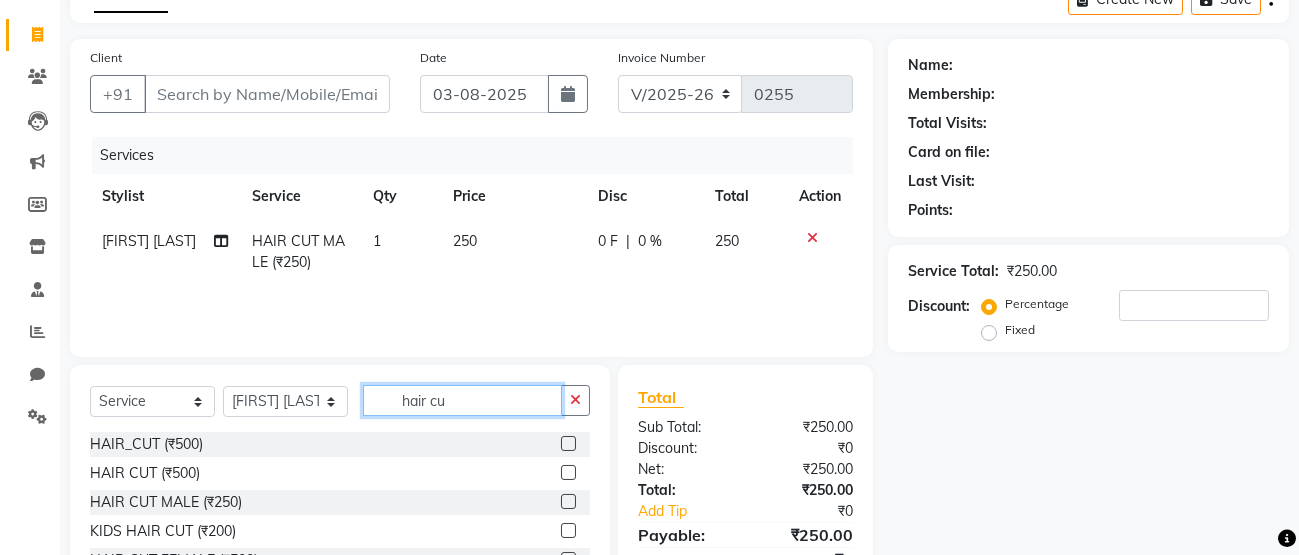 click on "hair cu" 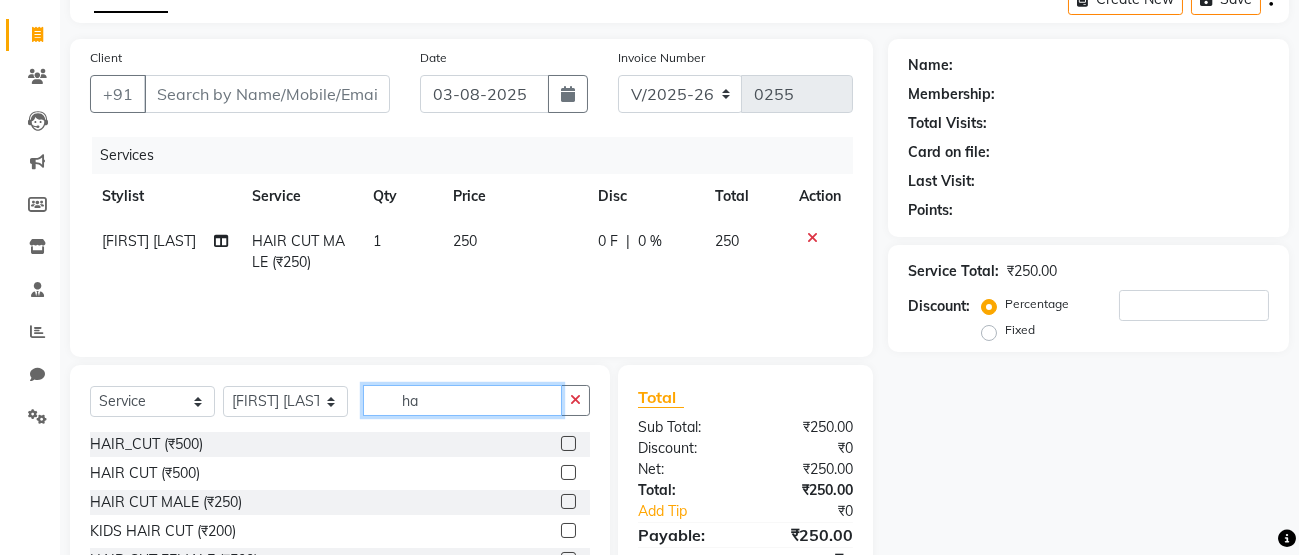 type on "h" 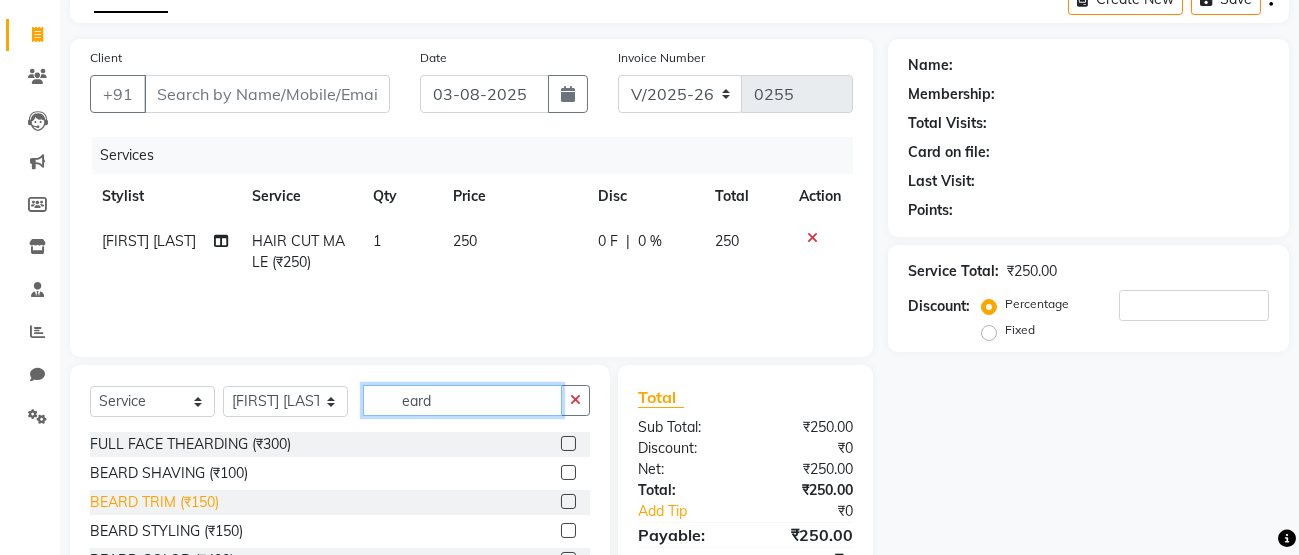 type on "eard" 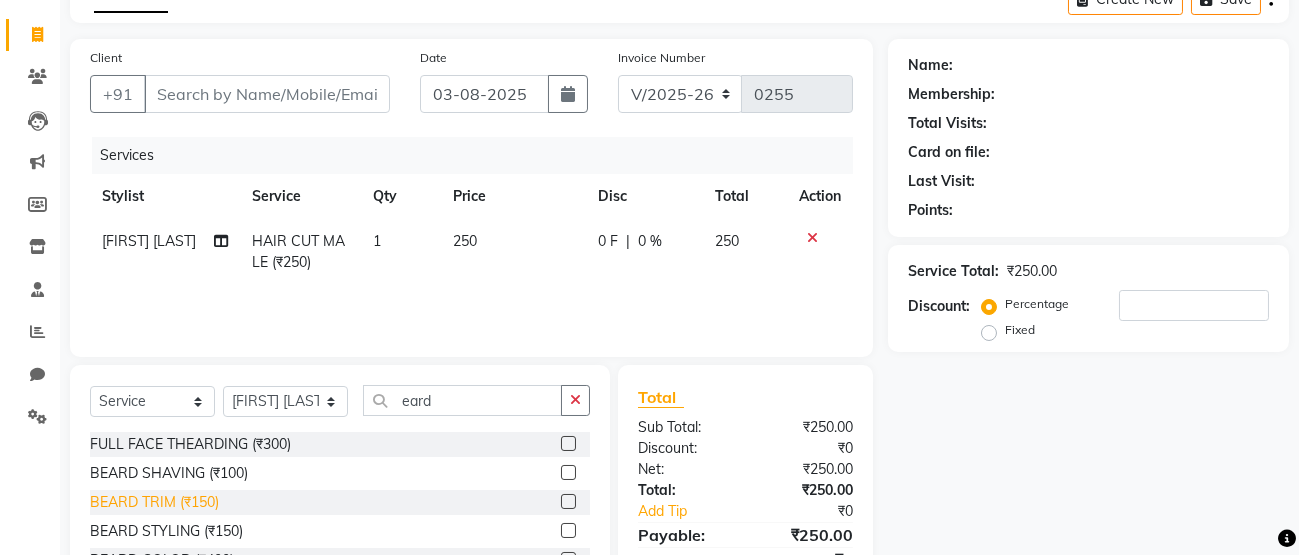 click on "BEARD TRIM (₹150)" 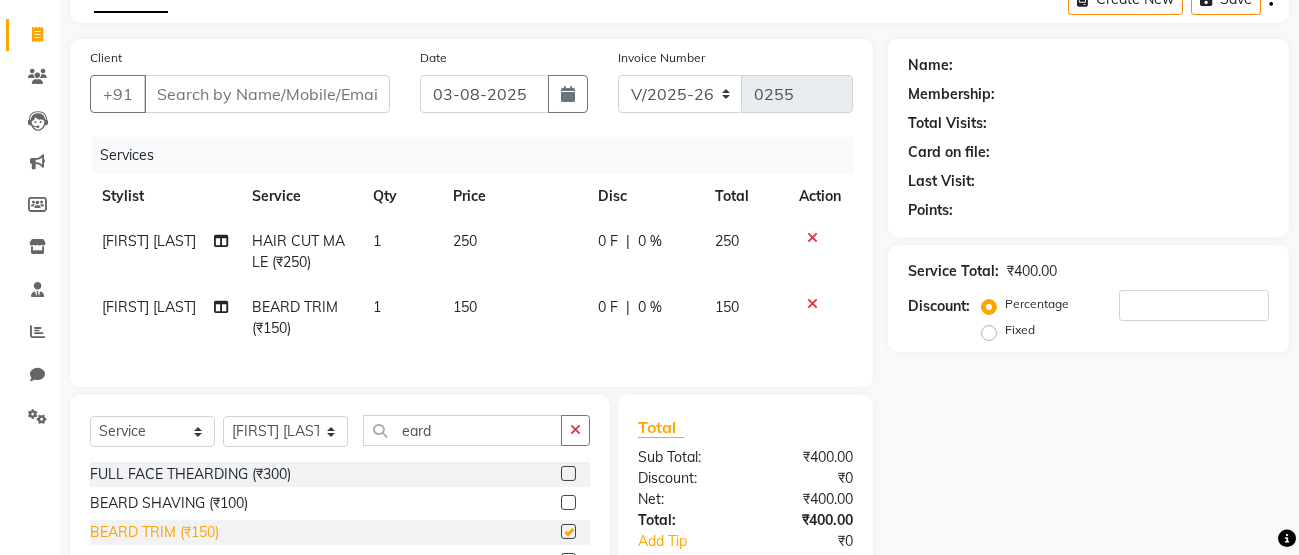 checkbox on "false" 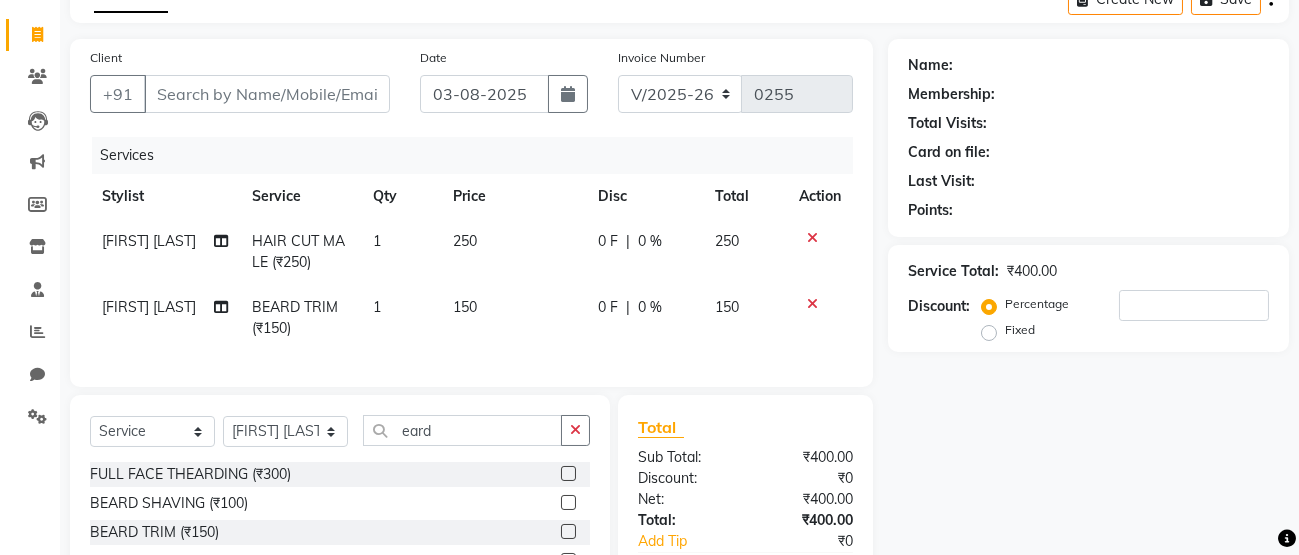 click on "250" 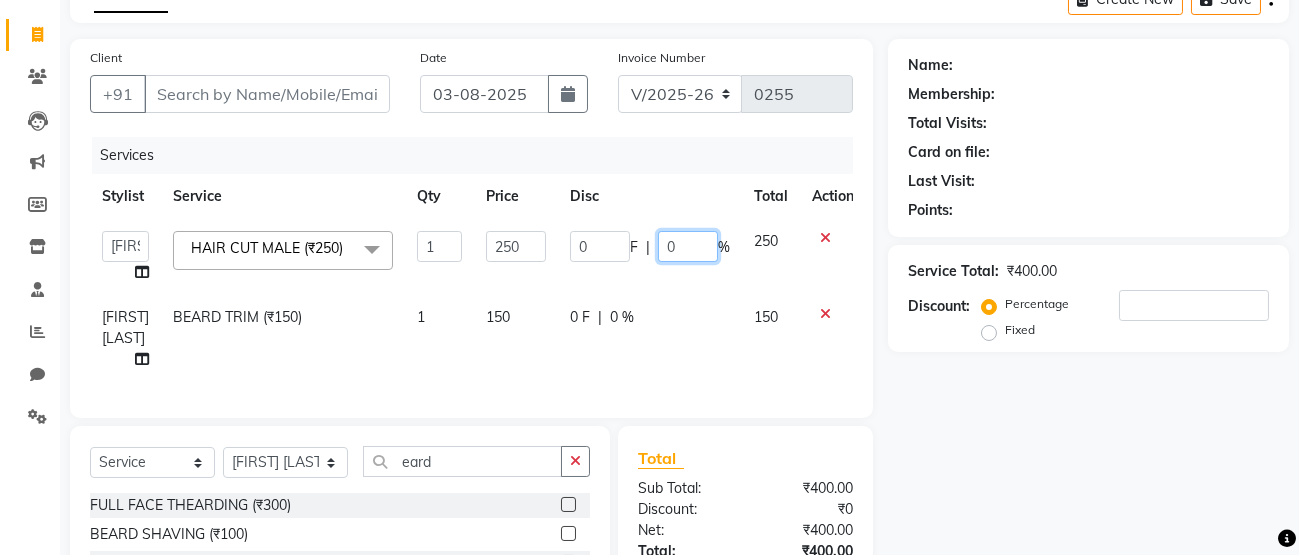 click on "0" 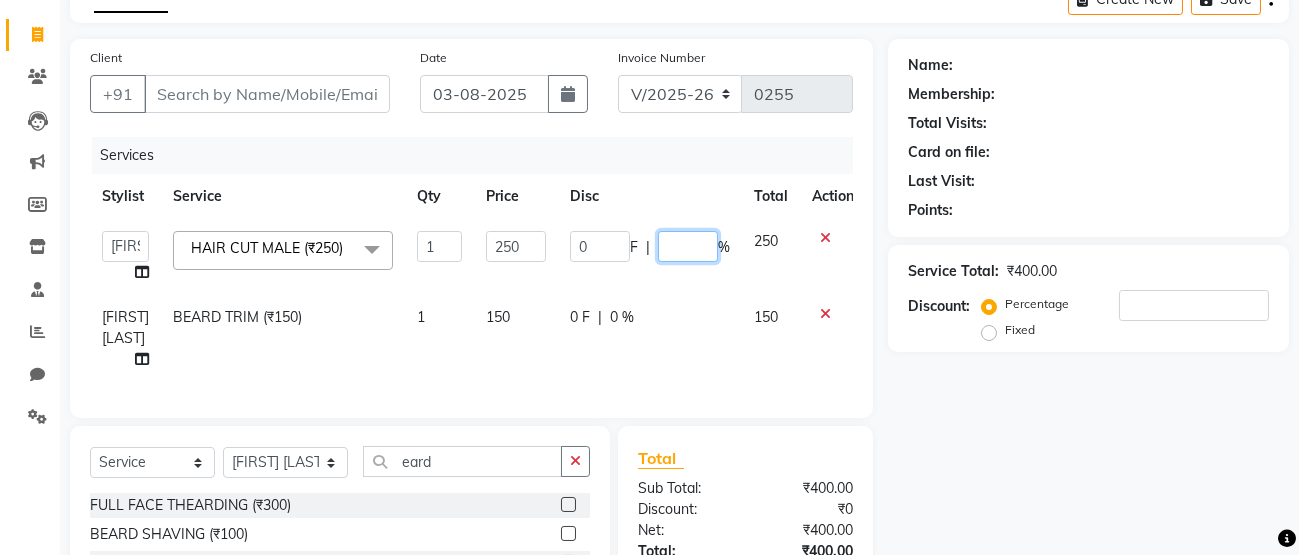 click 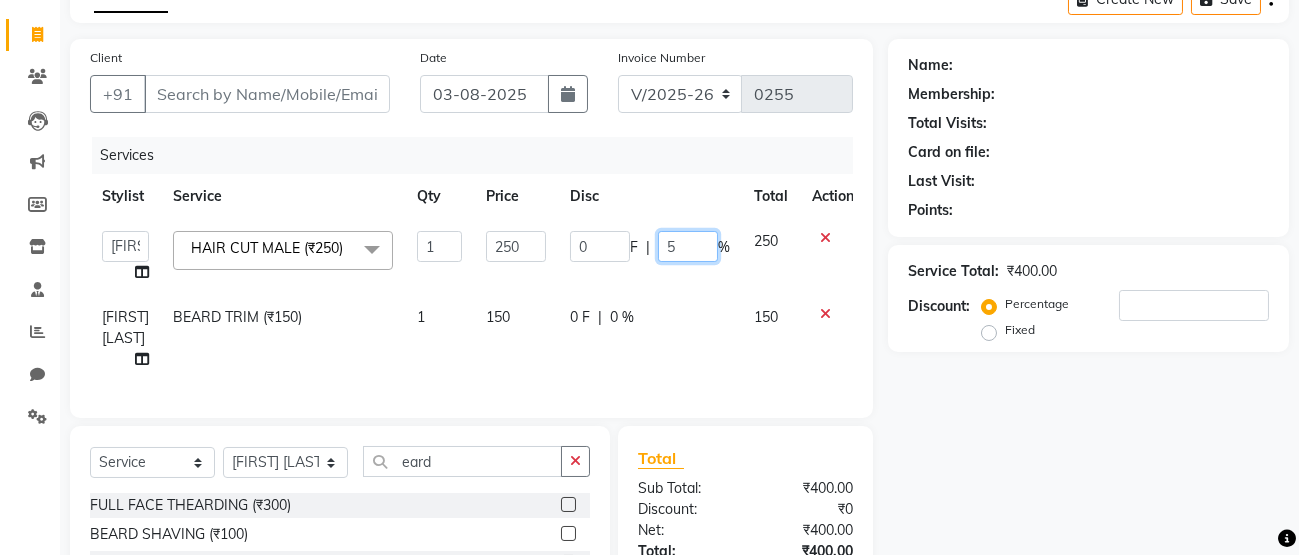 type on "50" 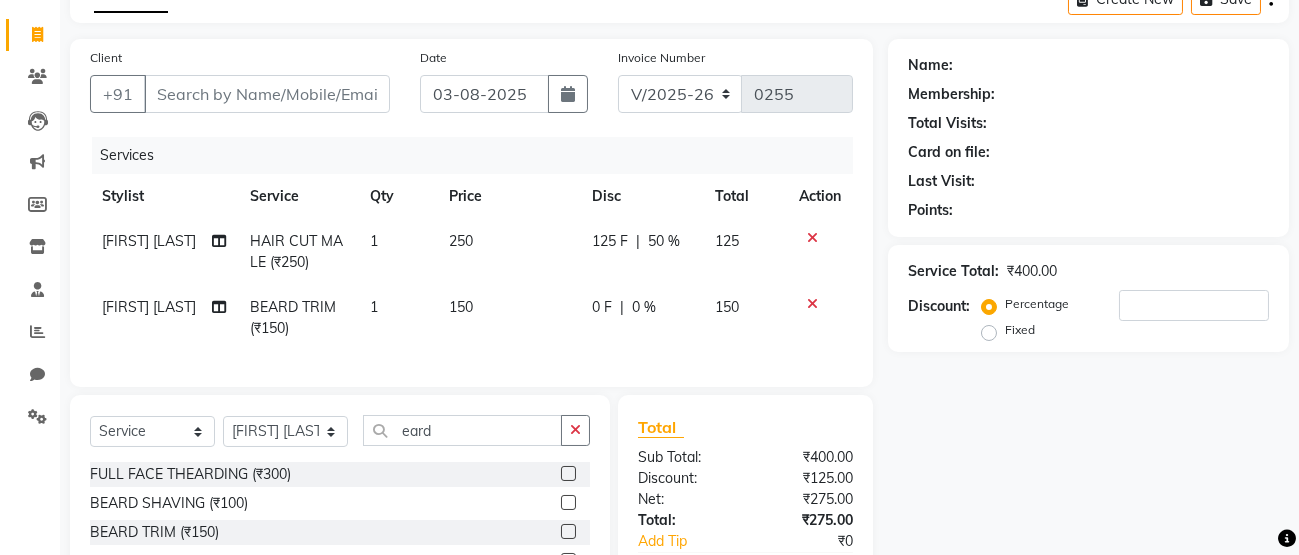 click on "[FIRST] [LAST] BEARD TRIM (₹150) 1 150 0 F | 0 % 150" 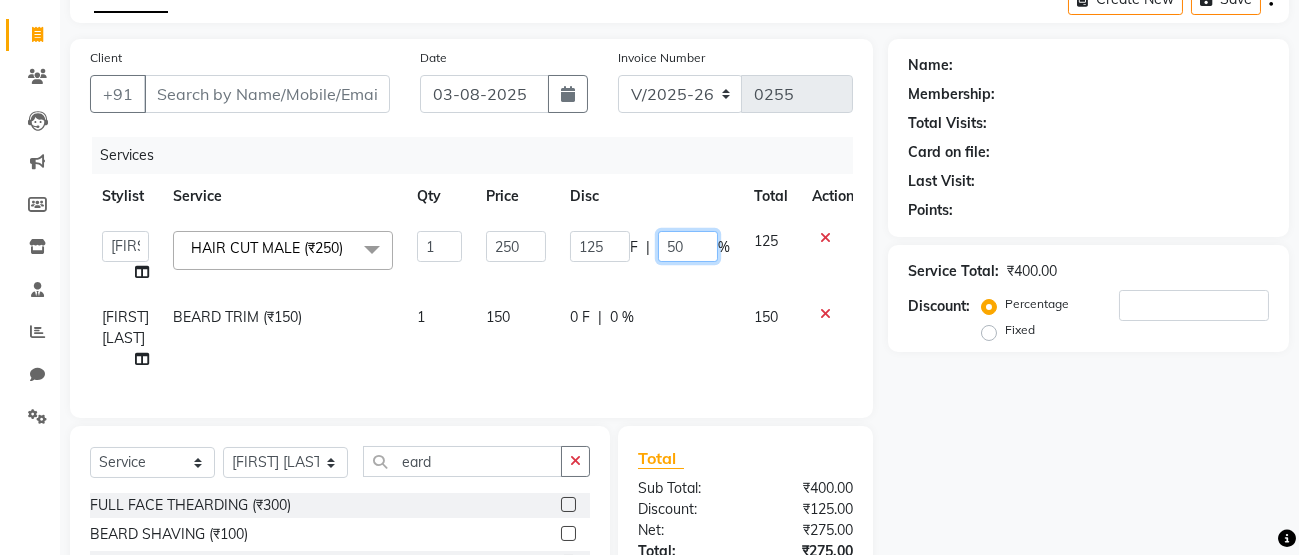 click on "50" 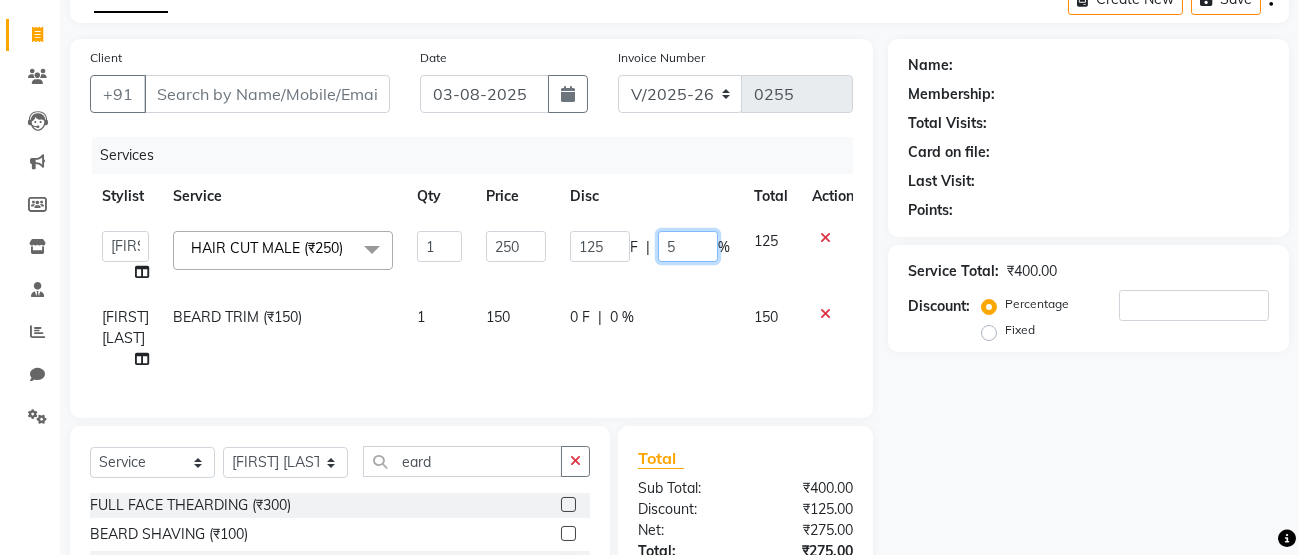 type 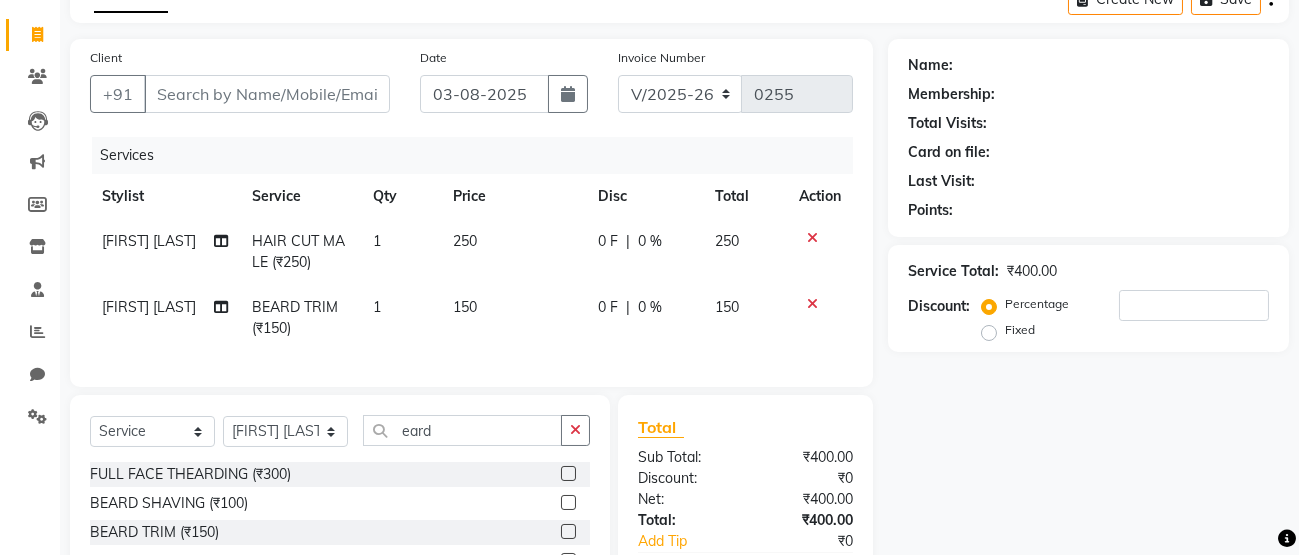 click on "[FIRST] [LAST] HAIR CUT MALE (₹250) 1 250 0 F | 0 % 250" 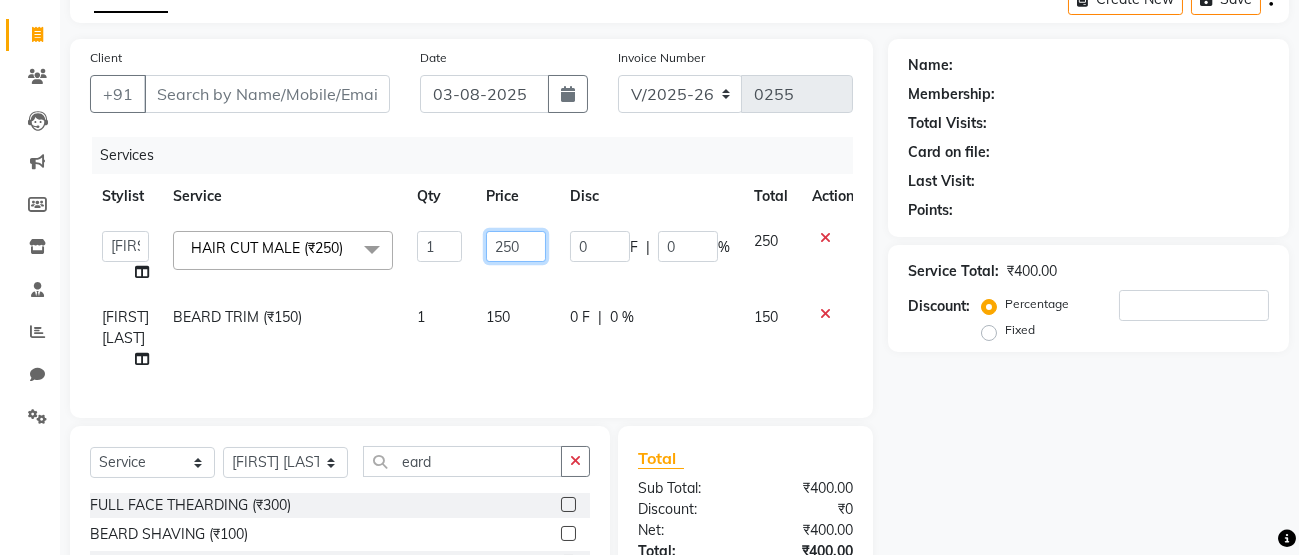 click on "250" 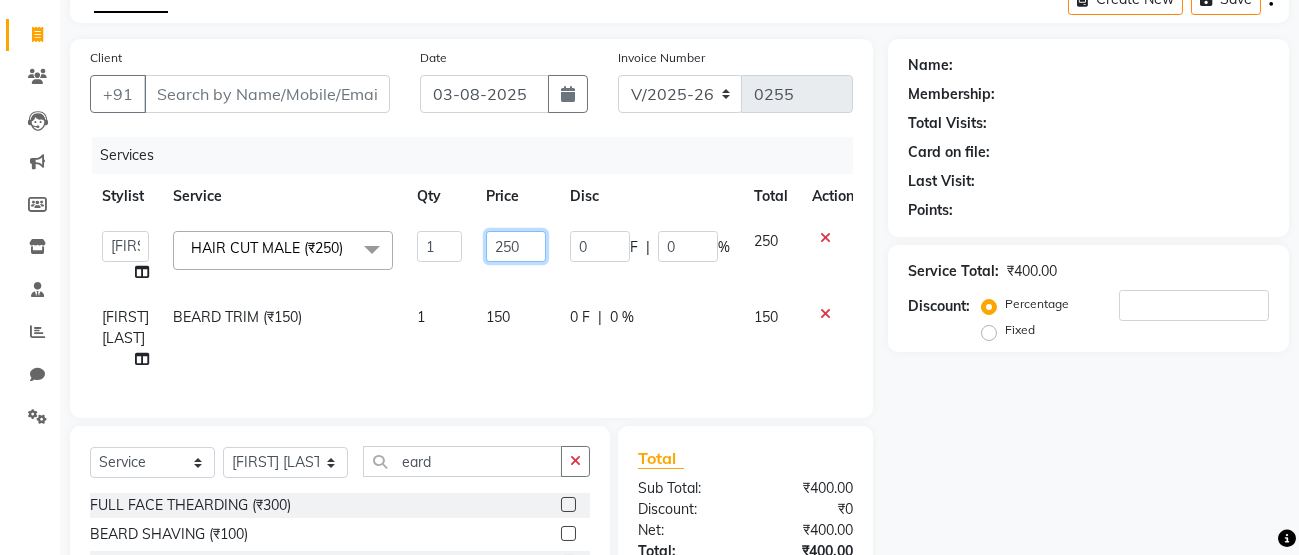 click on "250" 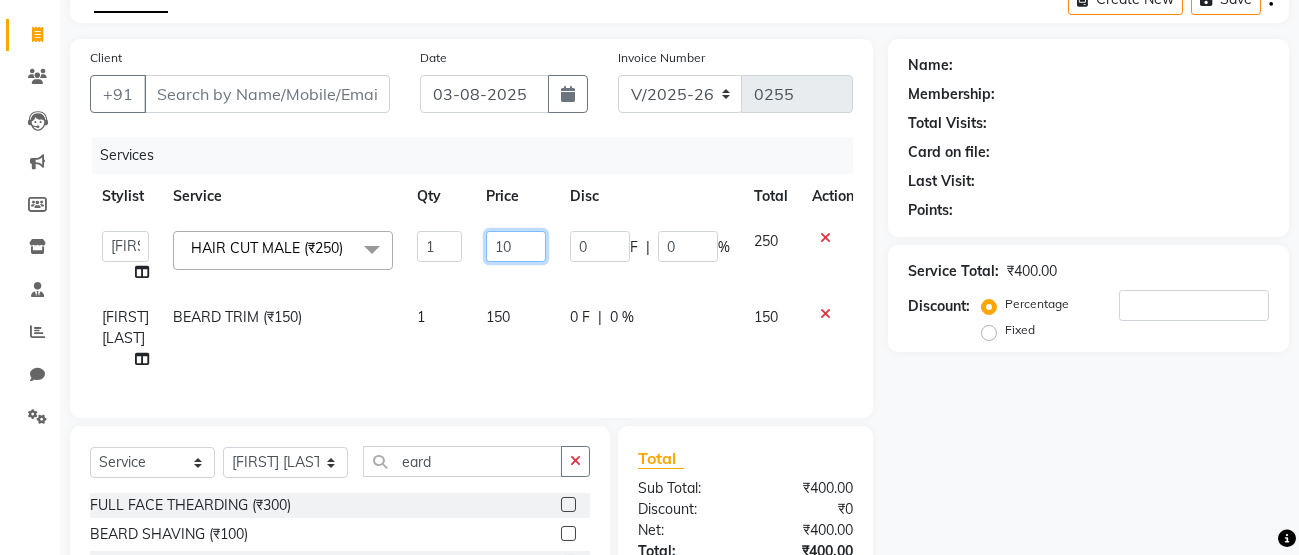 type on "100" 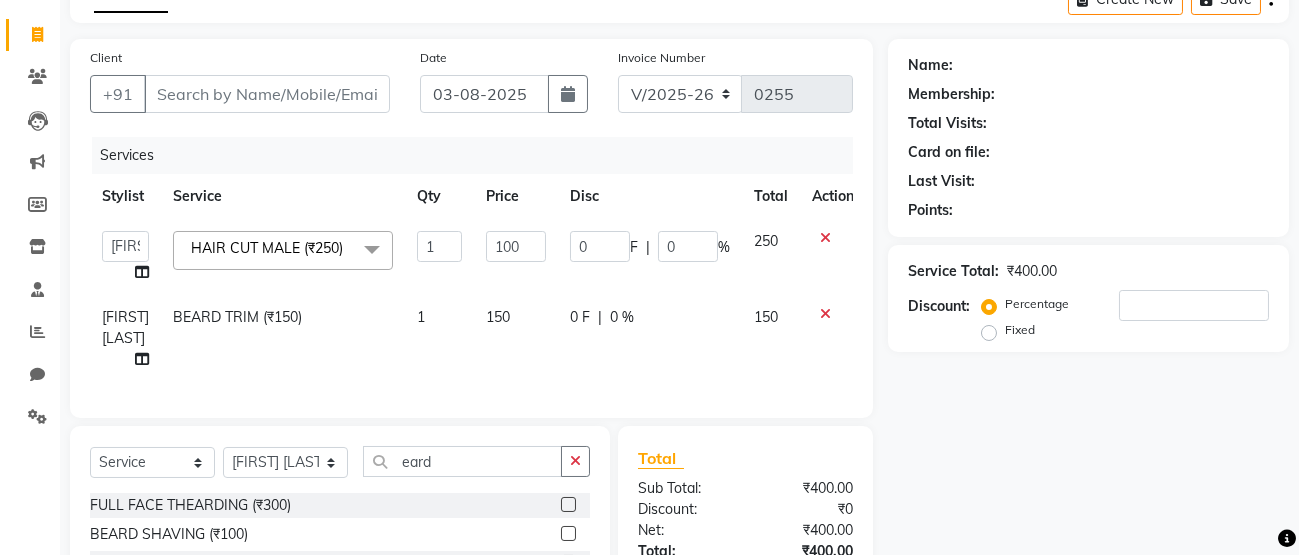 click on "150" 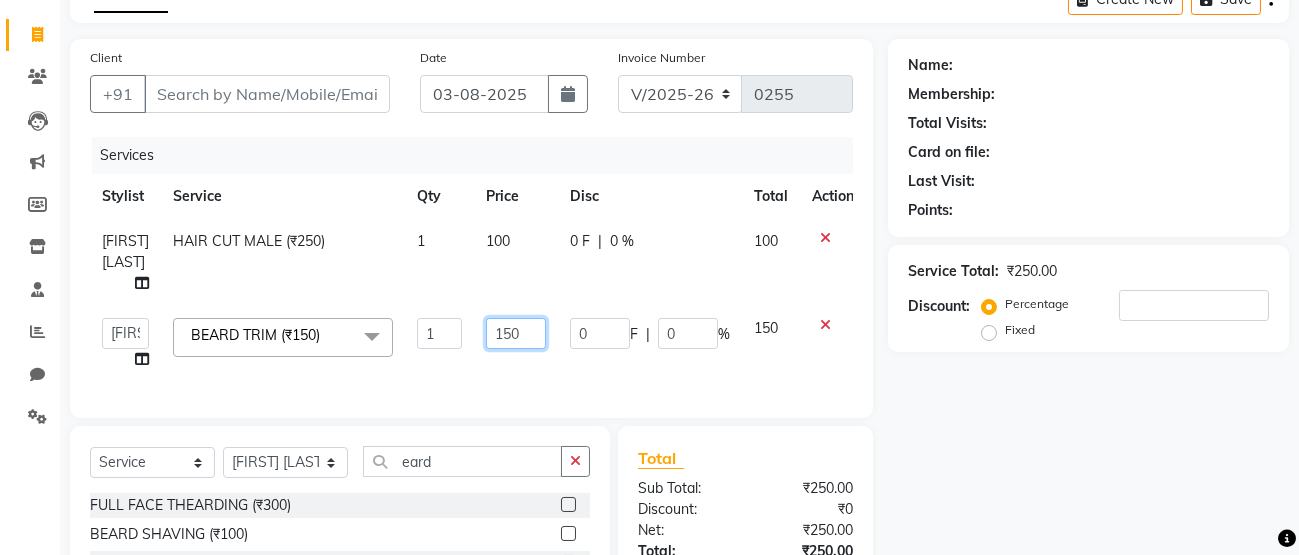 click on "150" 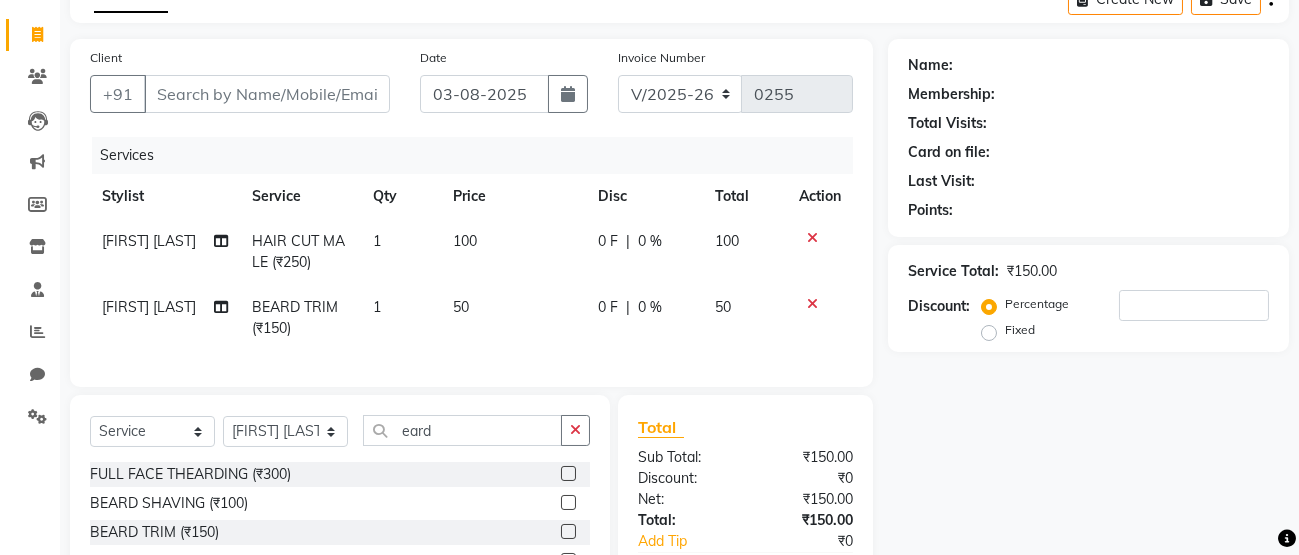 click on "Services Stylist Service Qty Price Disc Total Action [FIRST] [LAST] HAIR CUT MALE (₹250) 1 100 0 F | 0 % 100 [FIRST] [LAST] BEARD TRIM (₹150) 1 50 0 F | 0 % 50" 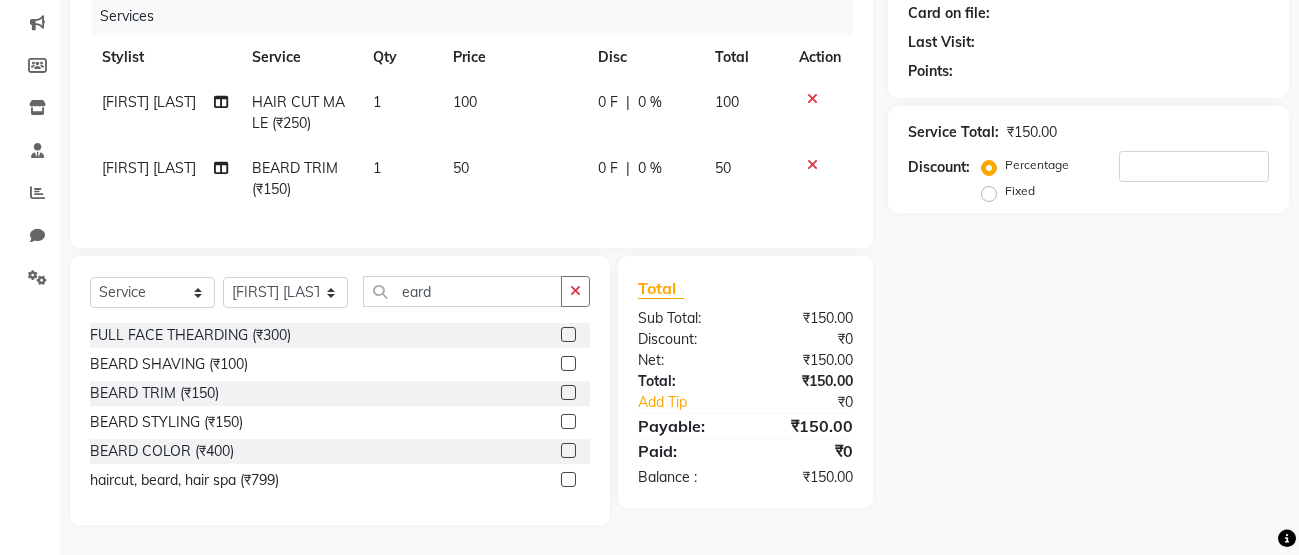 scroll, scrollTop: 264, scrollLeft: 0, axis: vertical 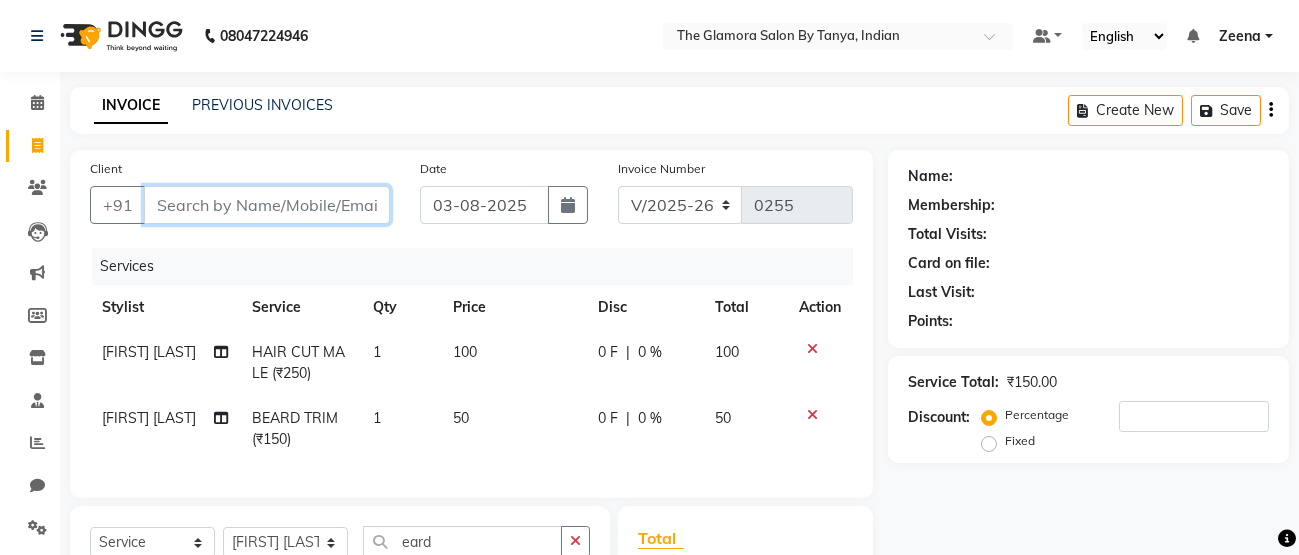 click on "Client" at bounding box center [267, 205] 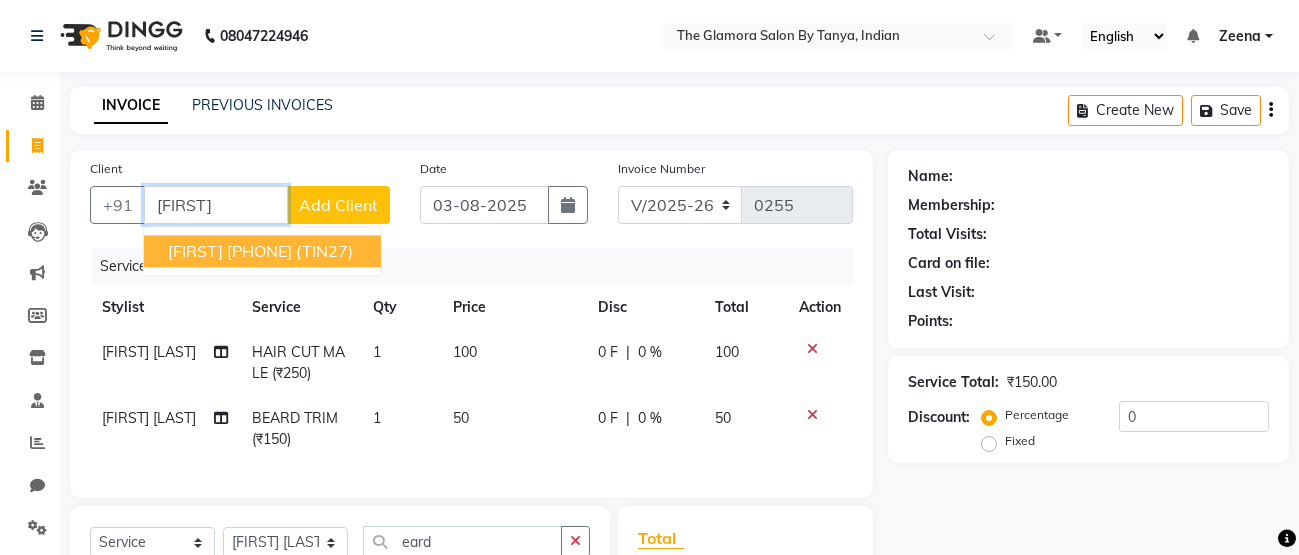 click on "[PHONE]" at bounding box center [259, 251] 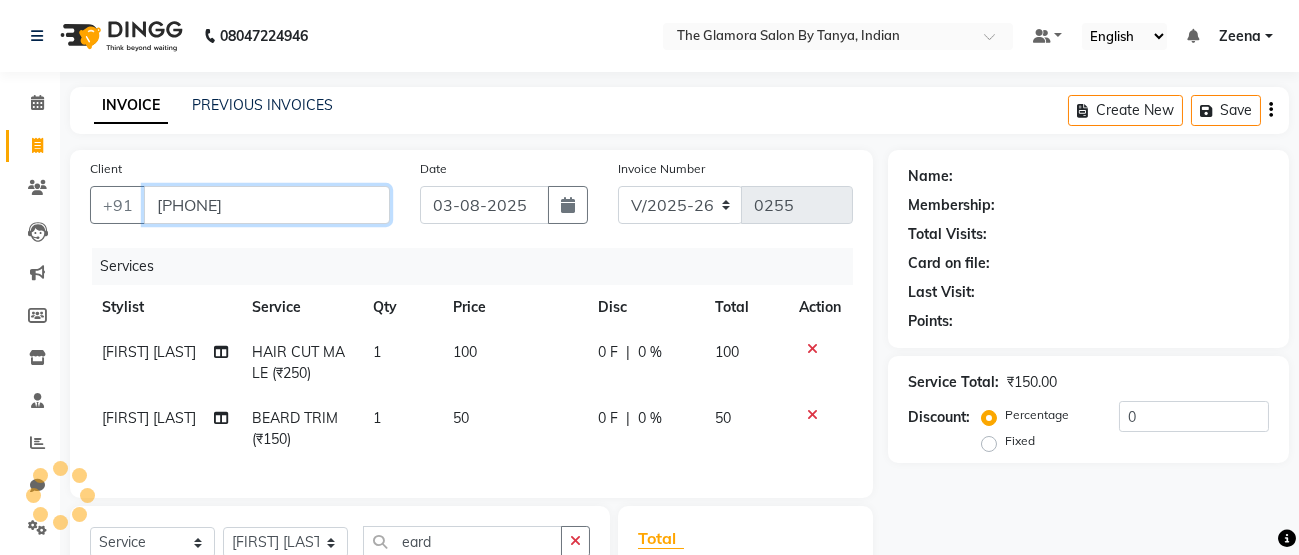 type on "[PHONE]" 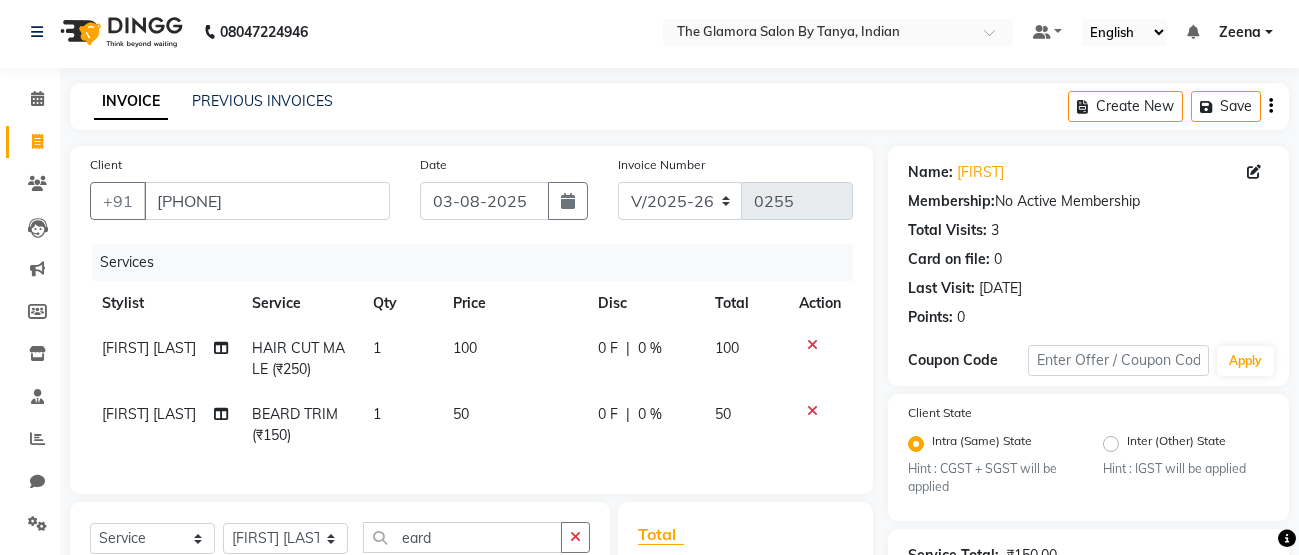 scroll, scrollTop: 0, scrollLeft: 0, axis: both 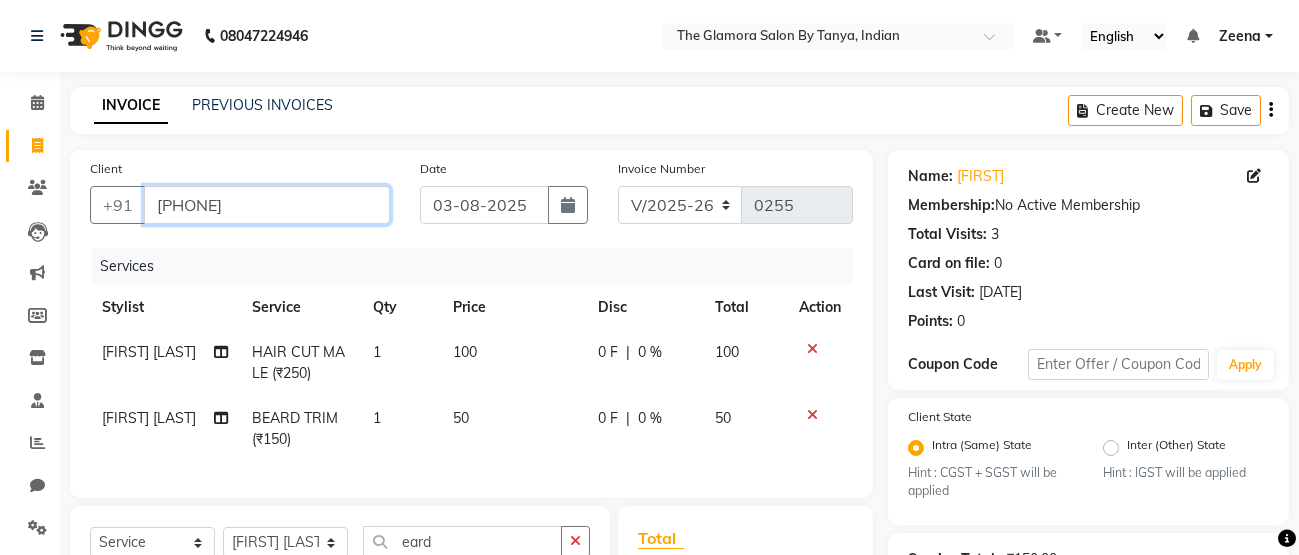 click on "[PHONE]" at bounding box center [267, 205] 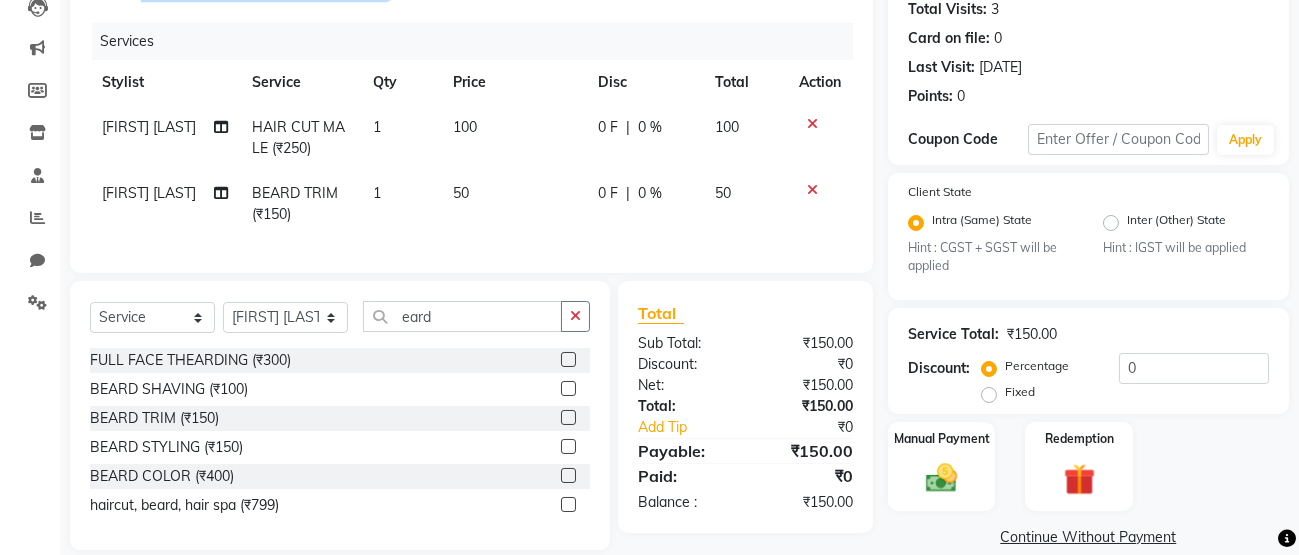 scroll, scrollTop: 265, scrollLeft: 0, axis: vertical 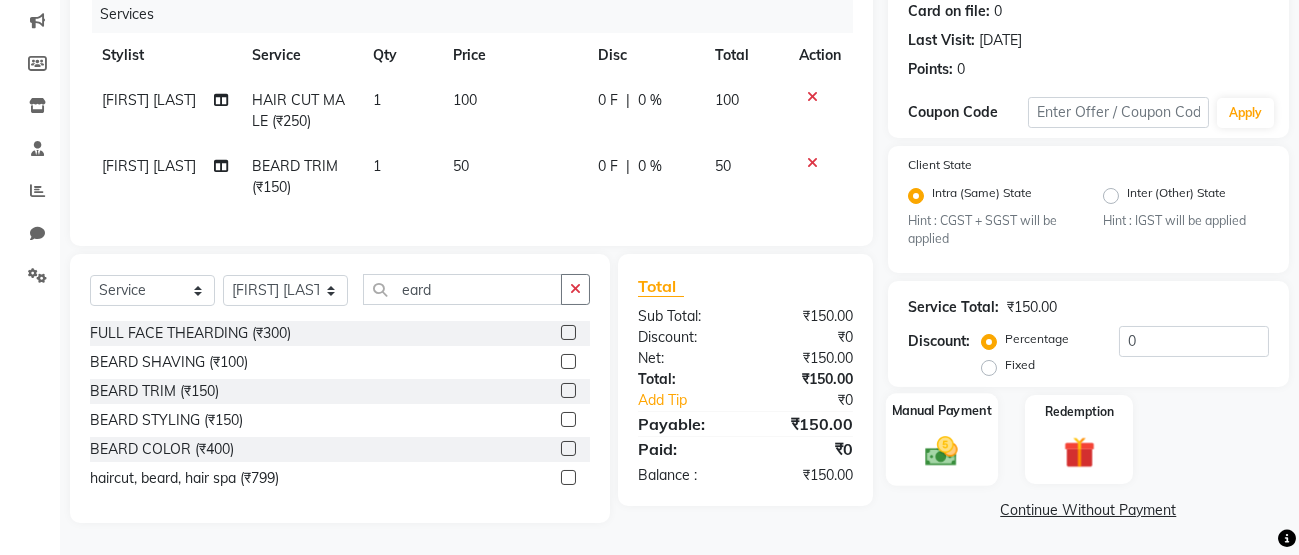 click on "Manual Payment" 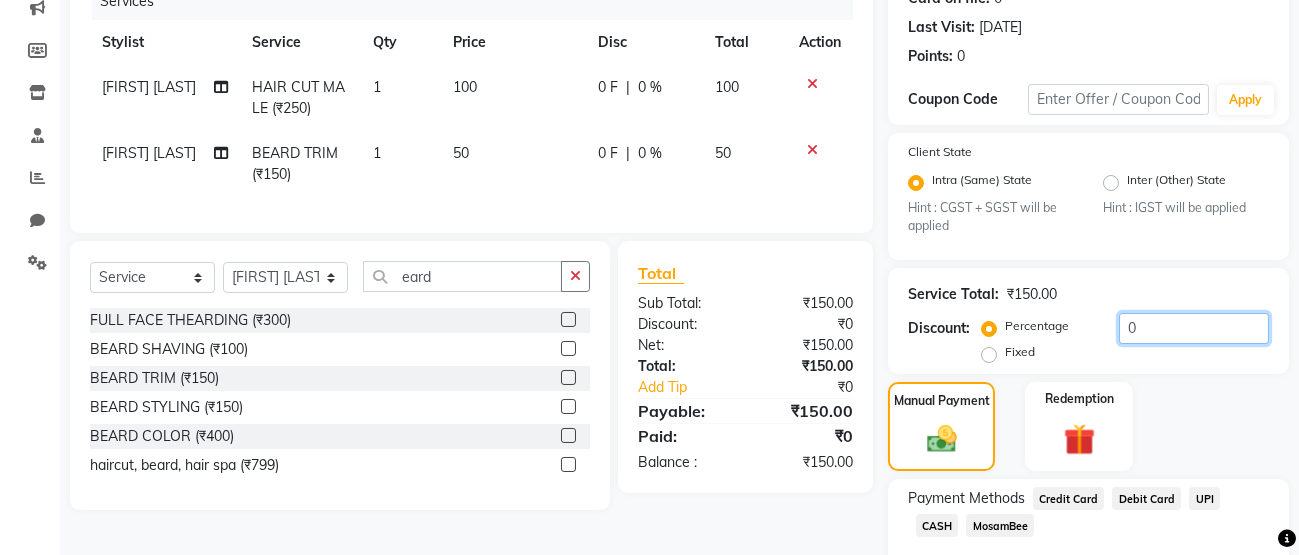 click on "0" 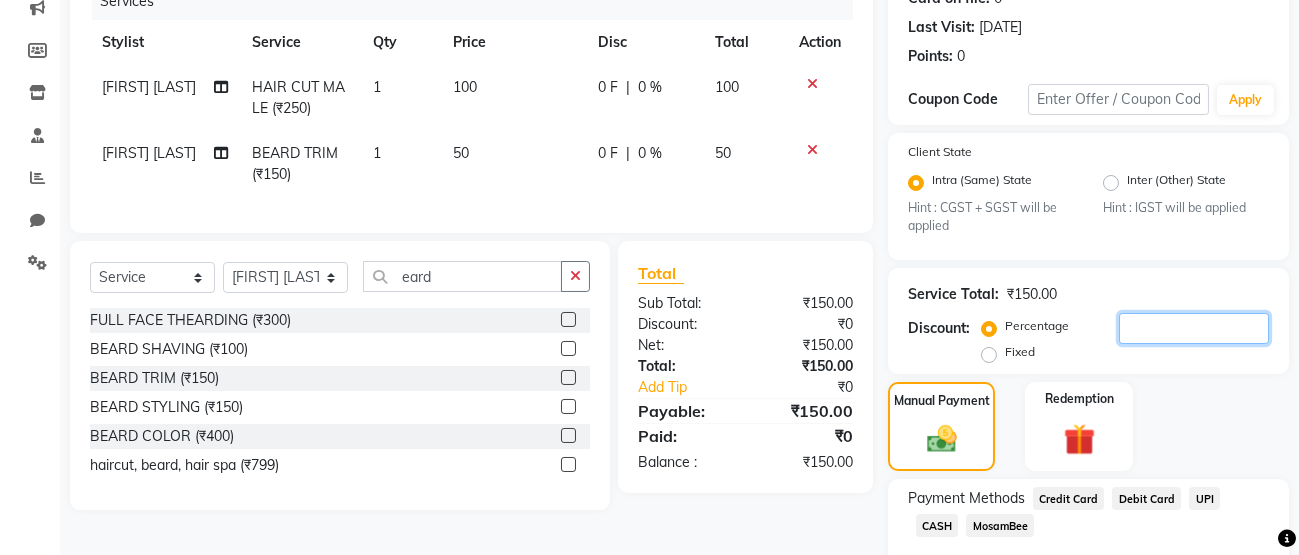 type 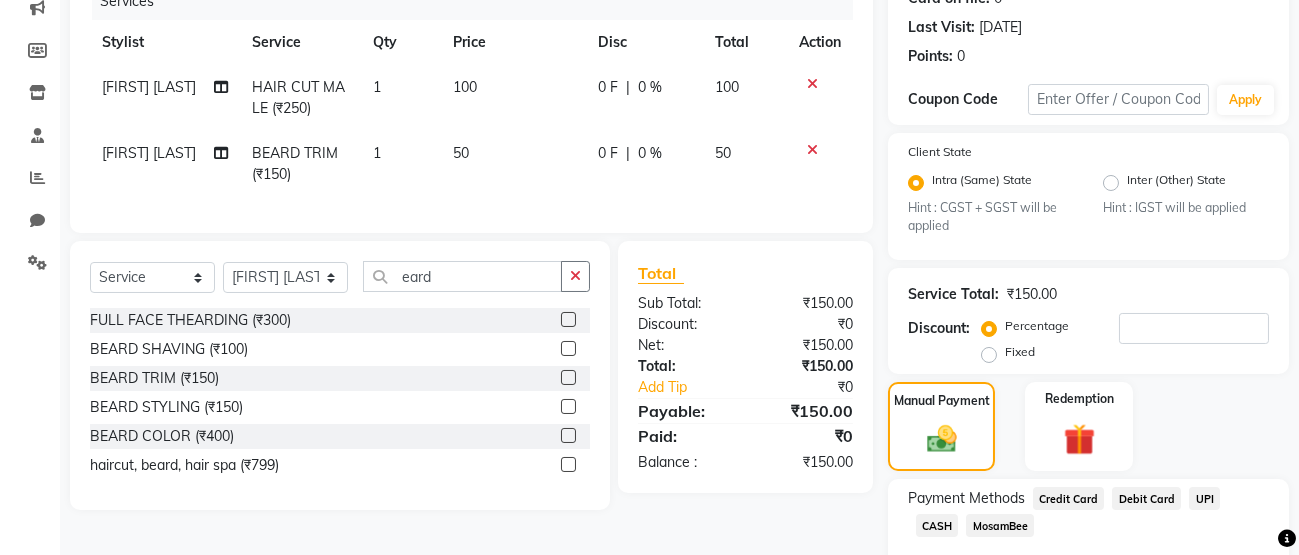 click on "Fixed" 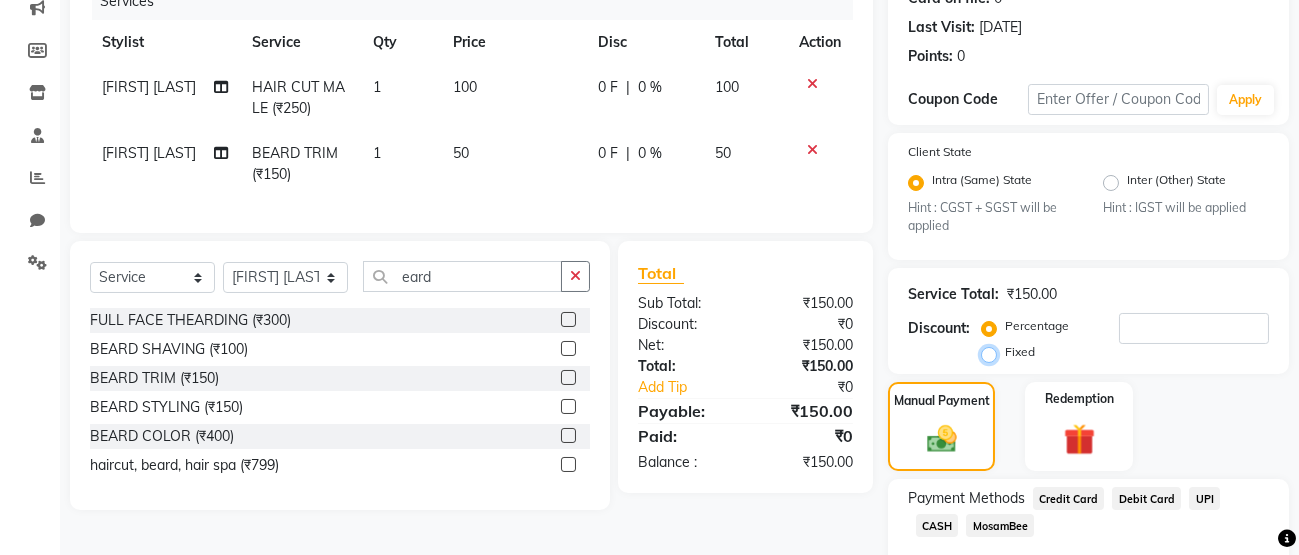 click on "Fixed" at bounding box center (993, 352) 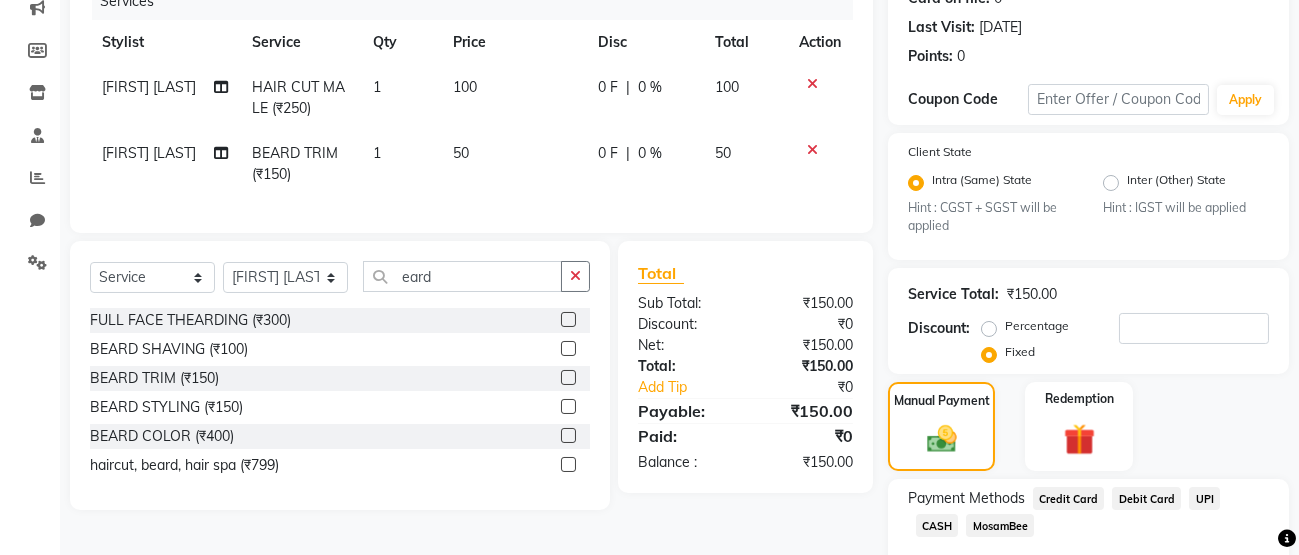 click on "CASH" 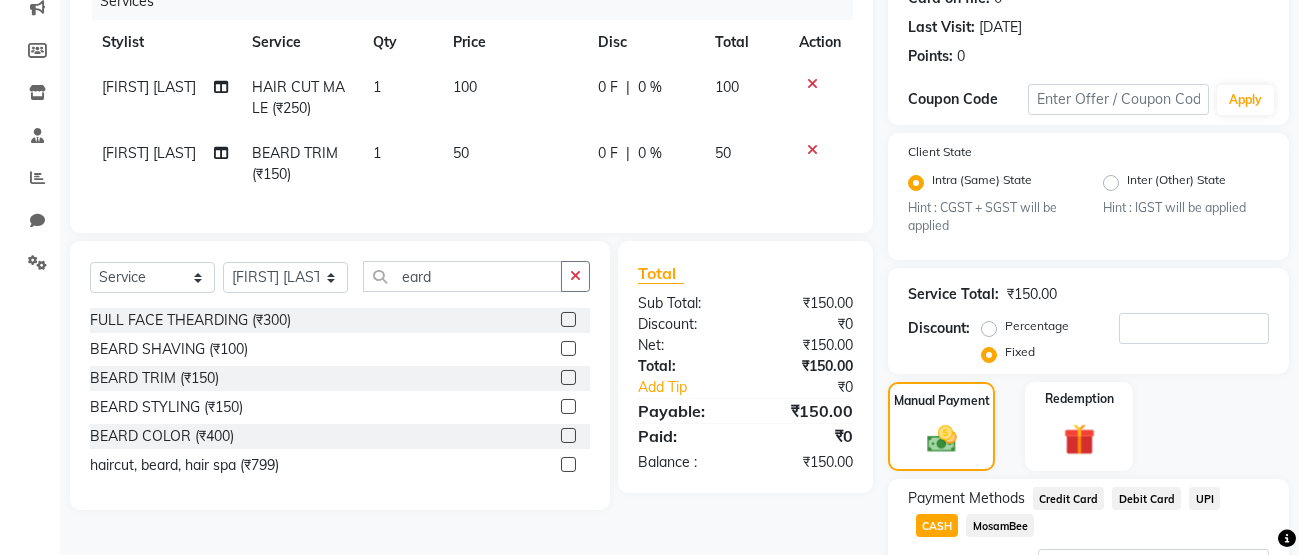 scroll, scrollTop: 436, scrollLeft: 0, axis: vertical 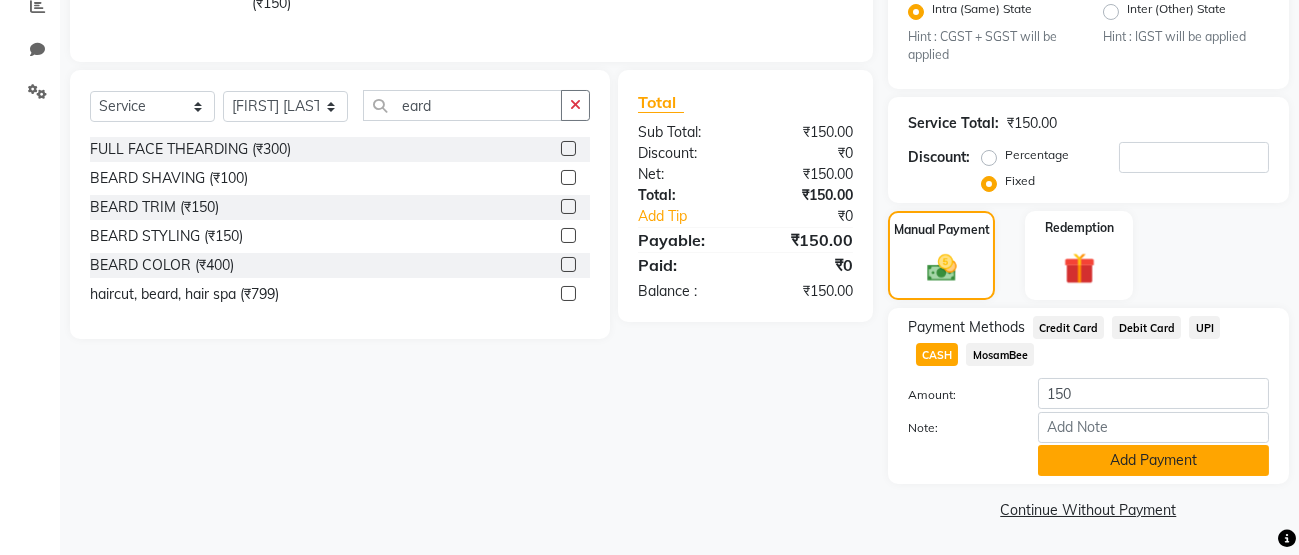 click on "Add Payment" 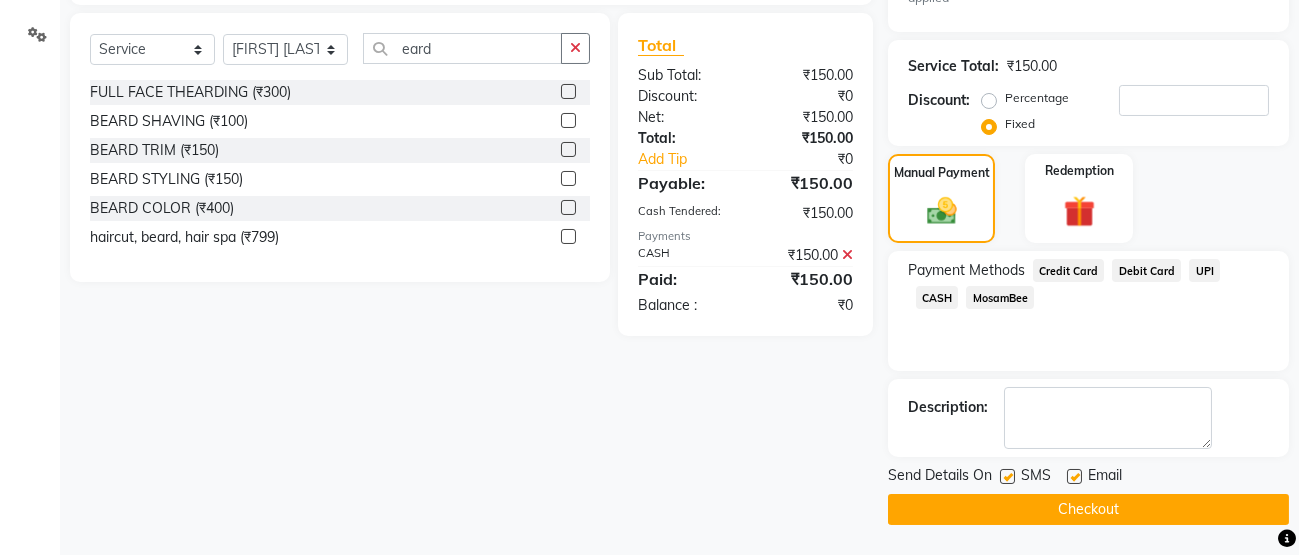 scroll, scrollTop: 492, scrollLeft: 0, axis: vertical 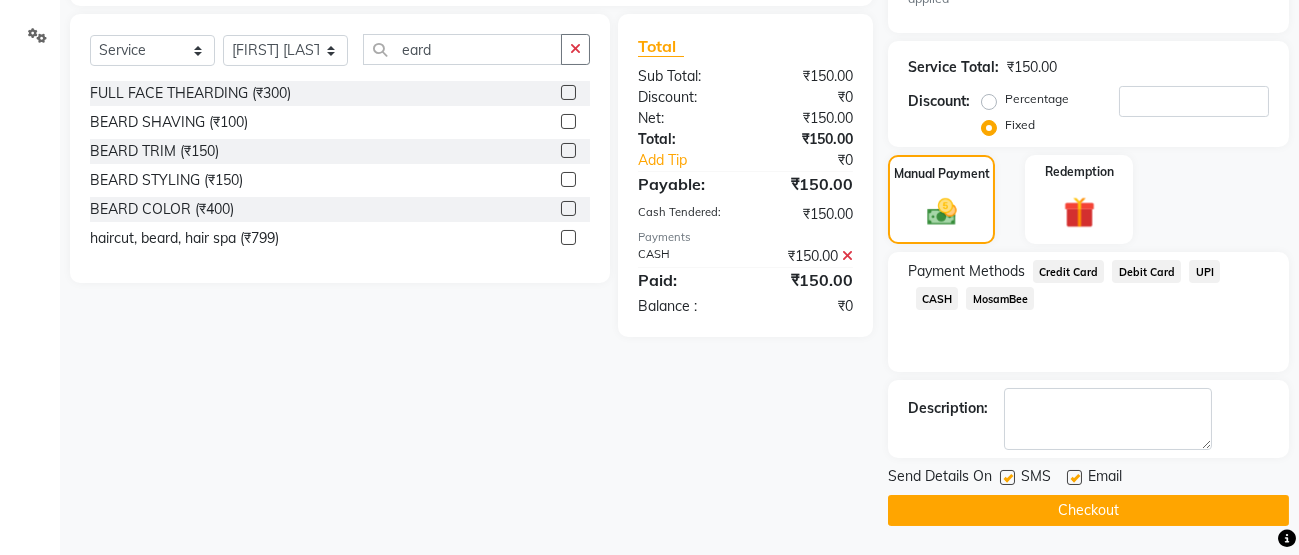 click on "Checkout" 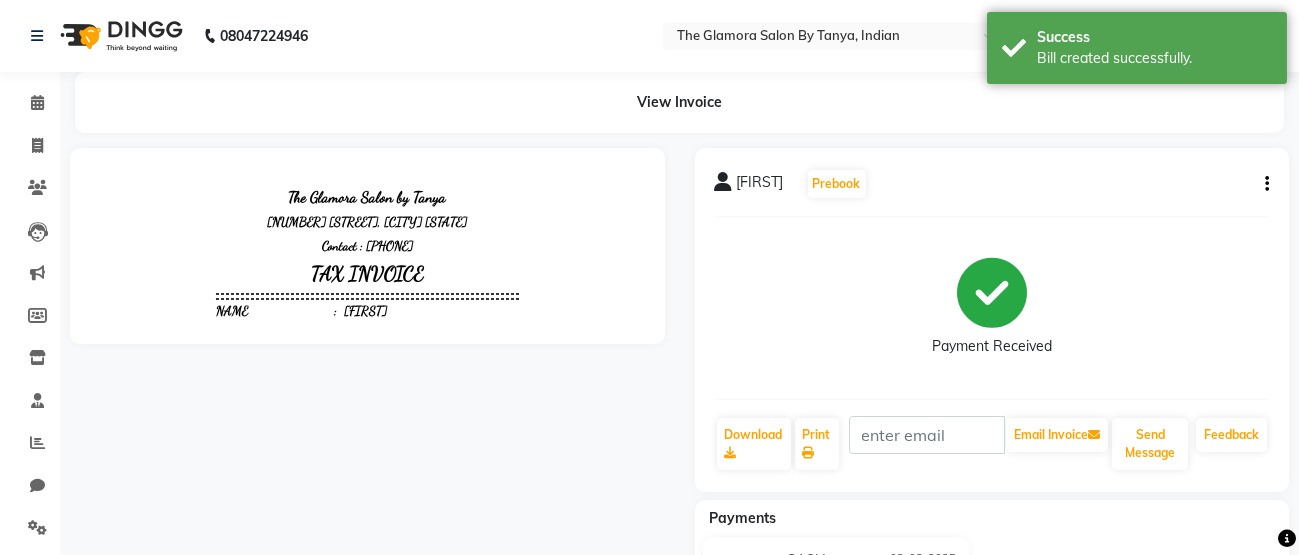 scroll, scrollTop: 0, scrollLeft: 0, axis: both 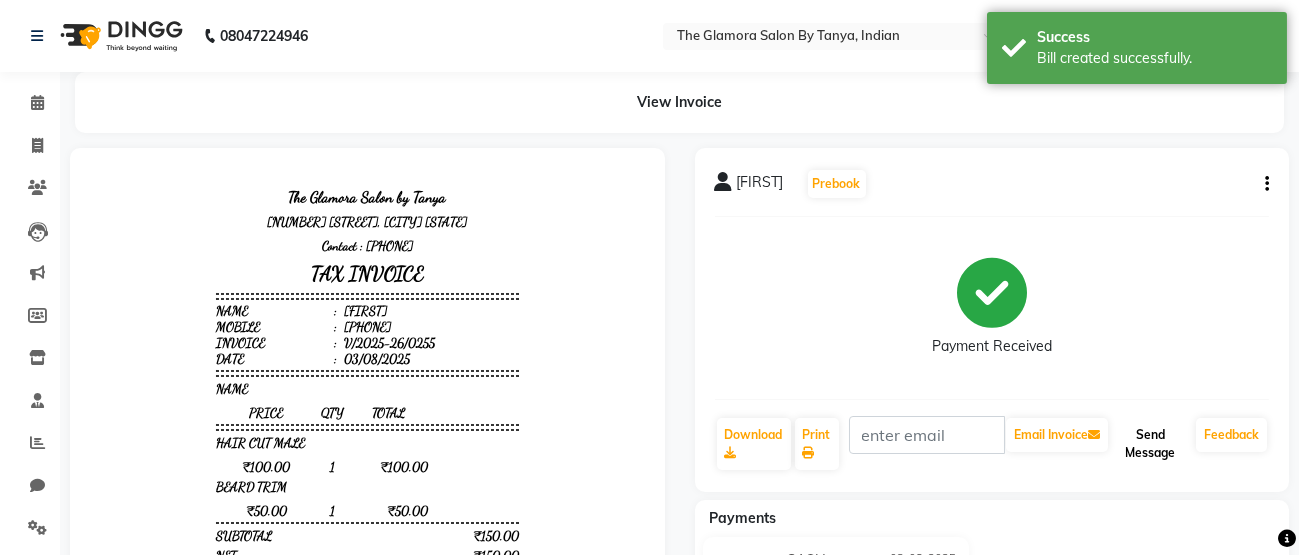 click on "Send Message" 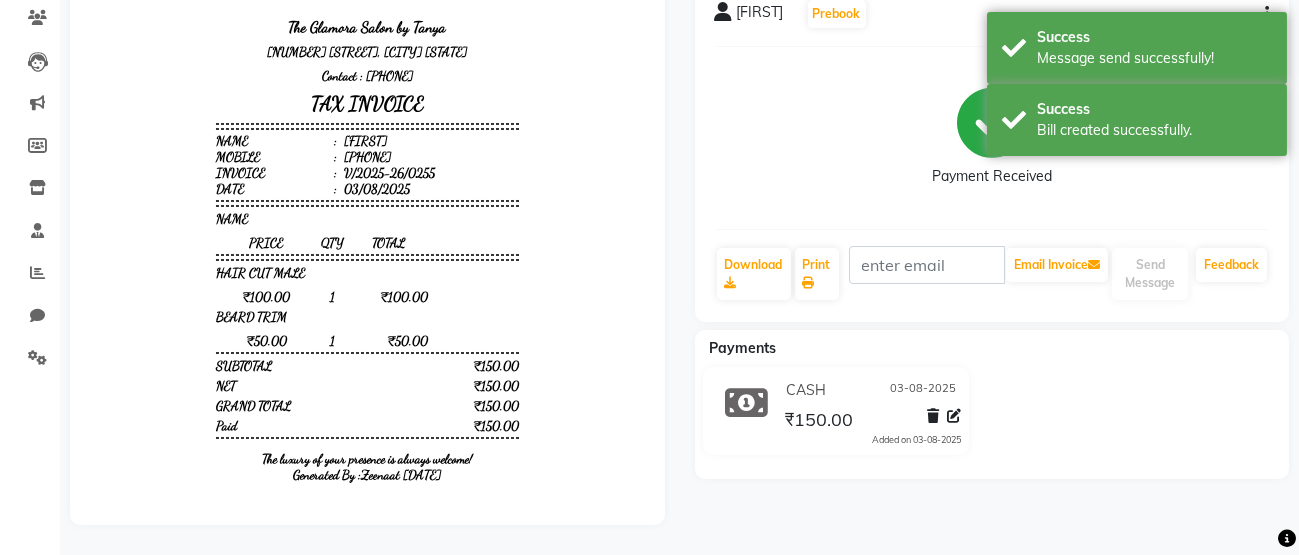 scroll, scrollTop: 0, scrollLeft: 0, axis: both 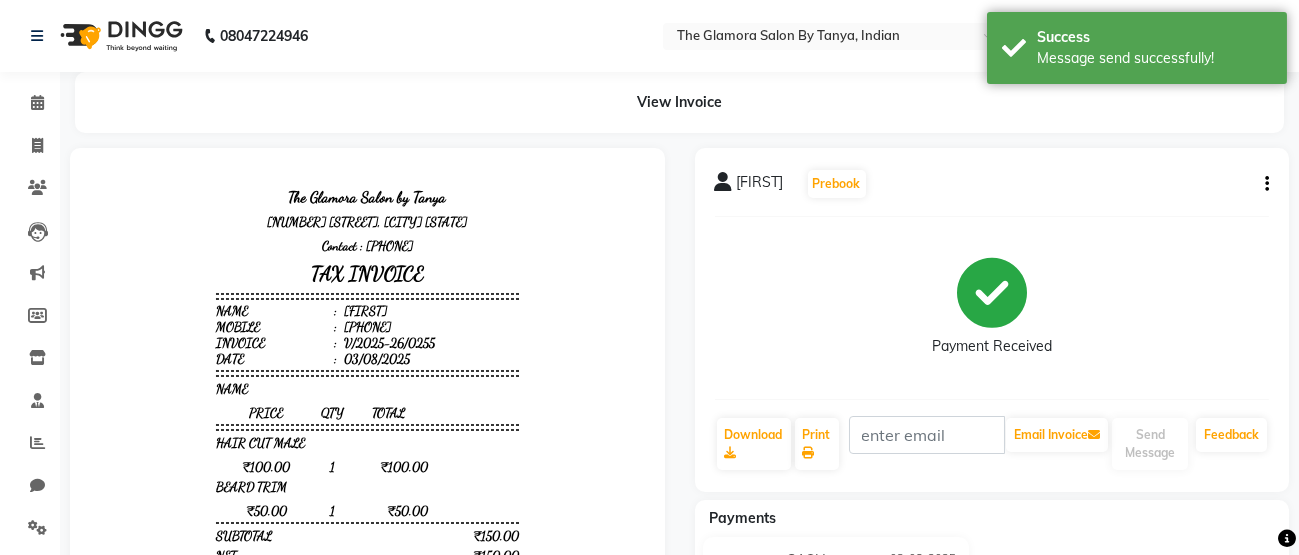 select on "service" 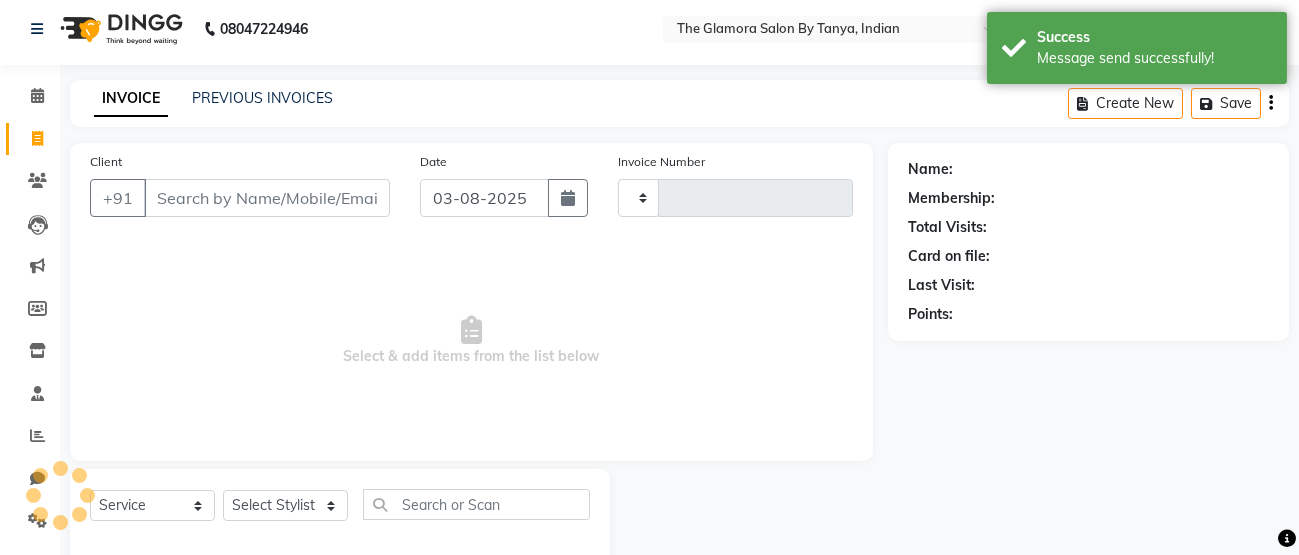 type on "0256" 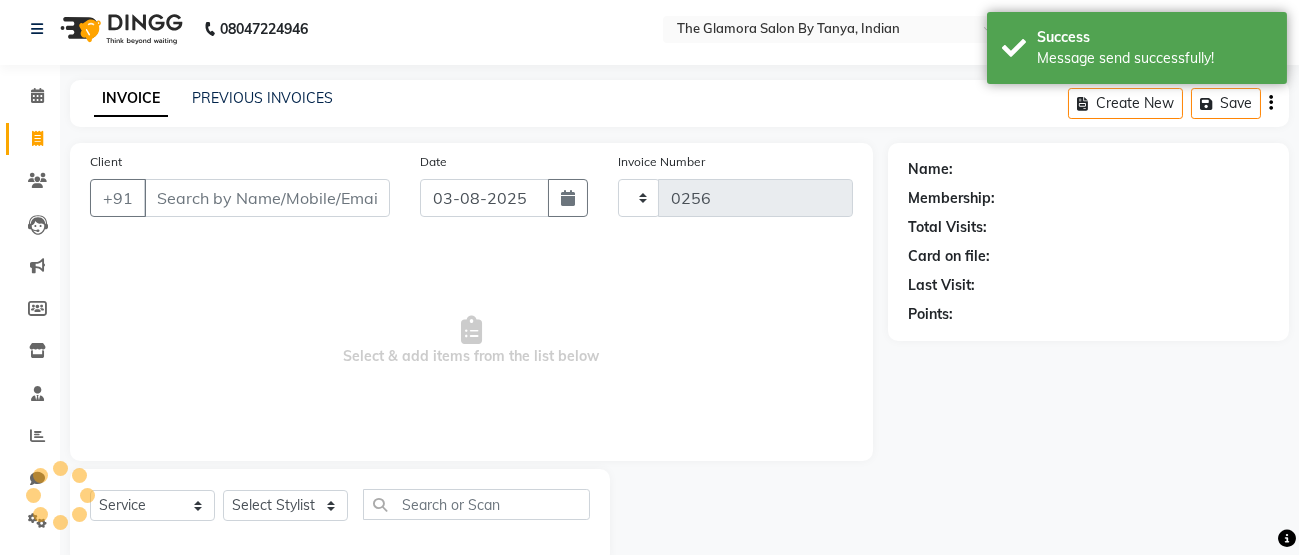 scroll, scrollTop: 46, scrollLeft: 0, axis: vertical 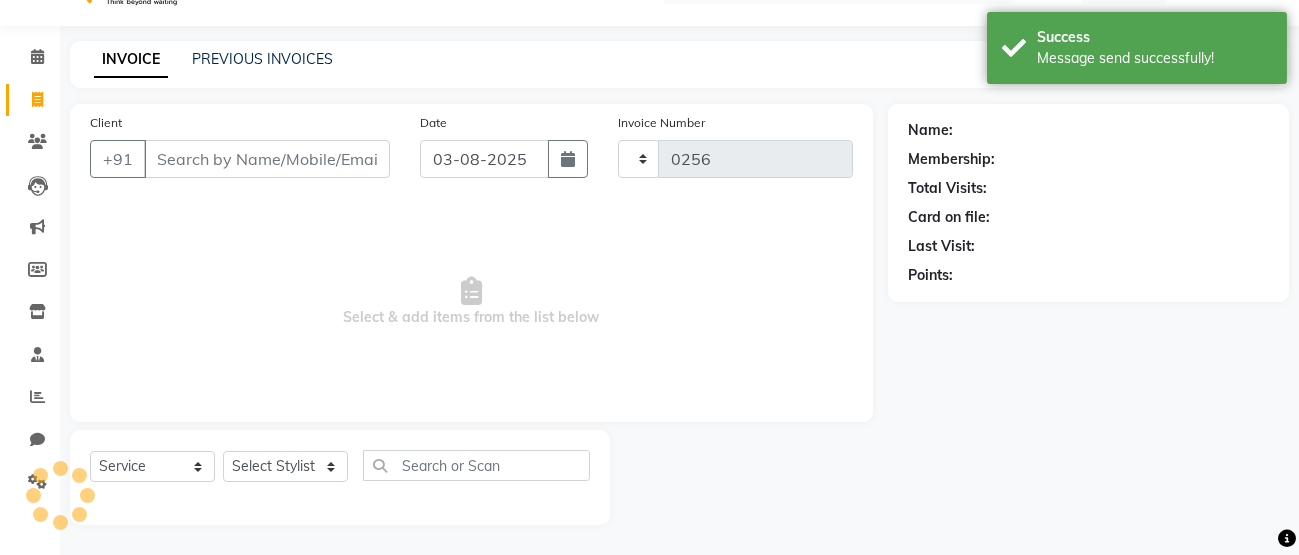 select on "8241" 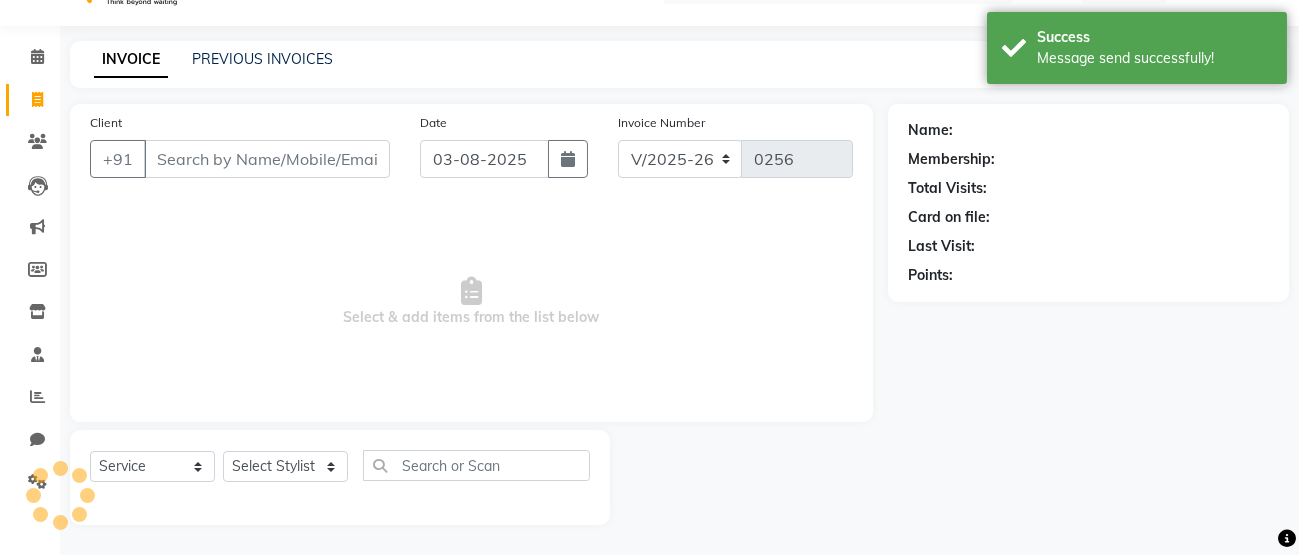 select on "V" 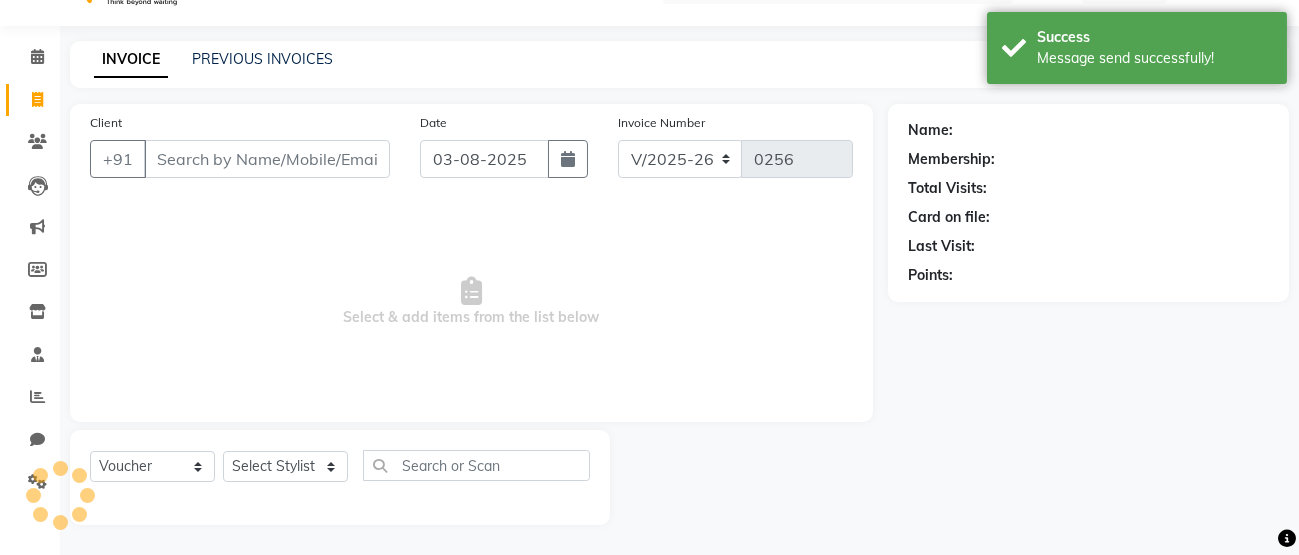 select on "78473" 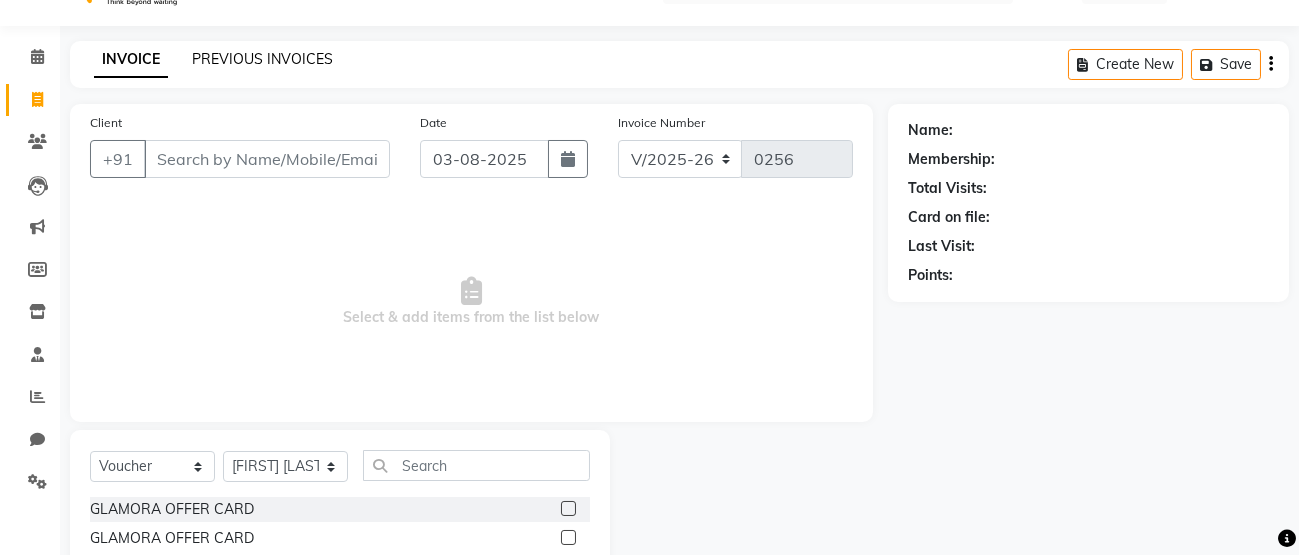 click on "PREVIOUS INVOICES" 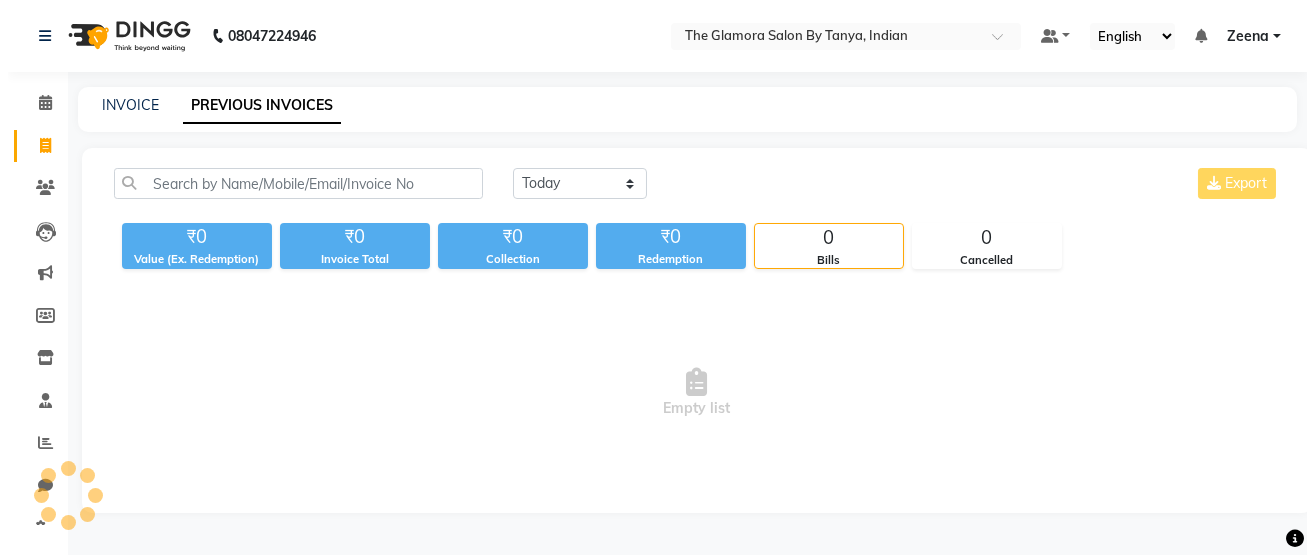 scroll, scrollTop: 0, scrollLeft: 0, axis: both 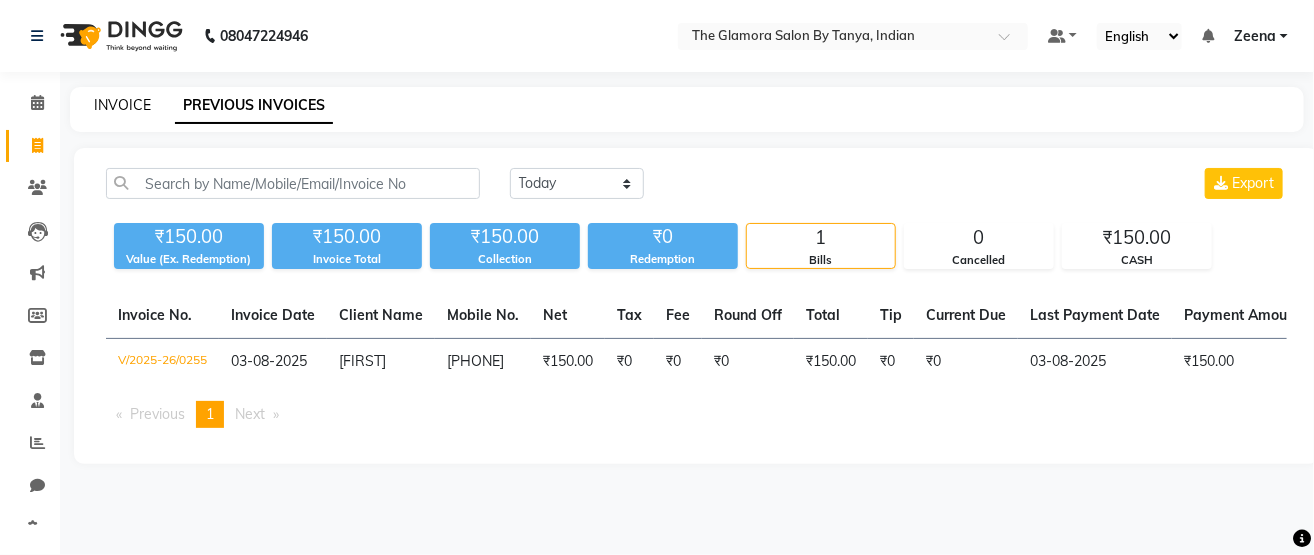 click on "INVOICE" 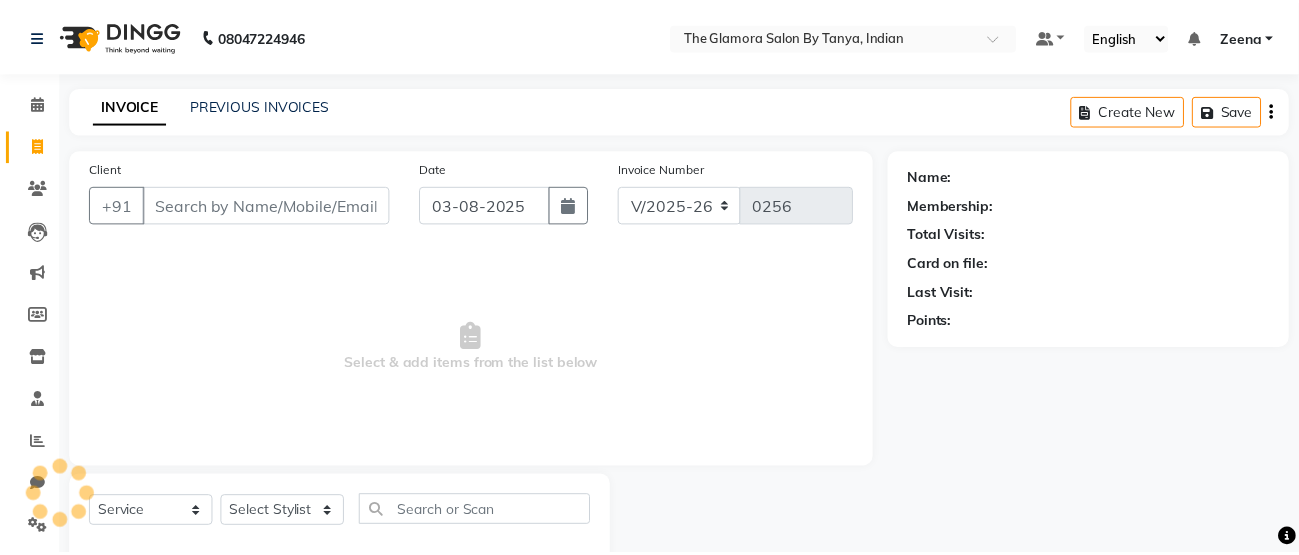 scroll, scrollTop: 46, scrollLeft: 0, axis: vertical 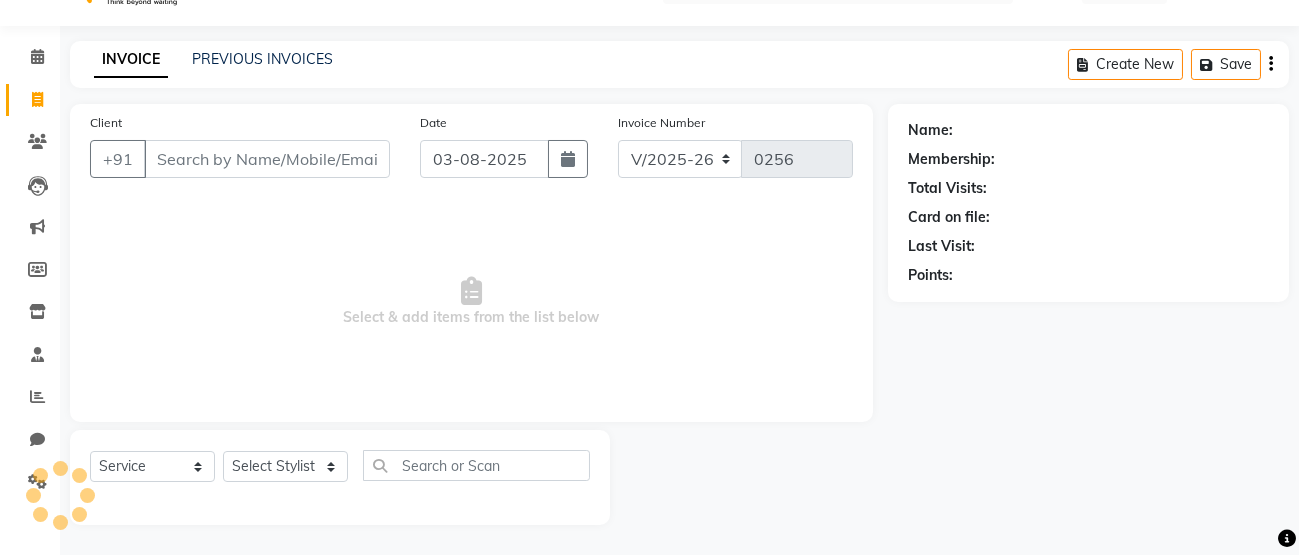 select on "V" 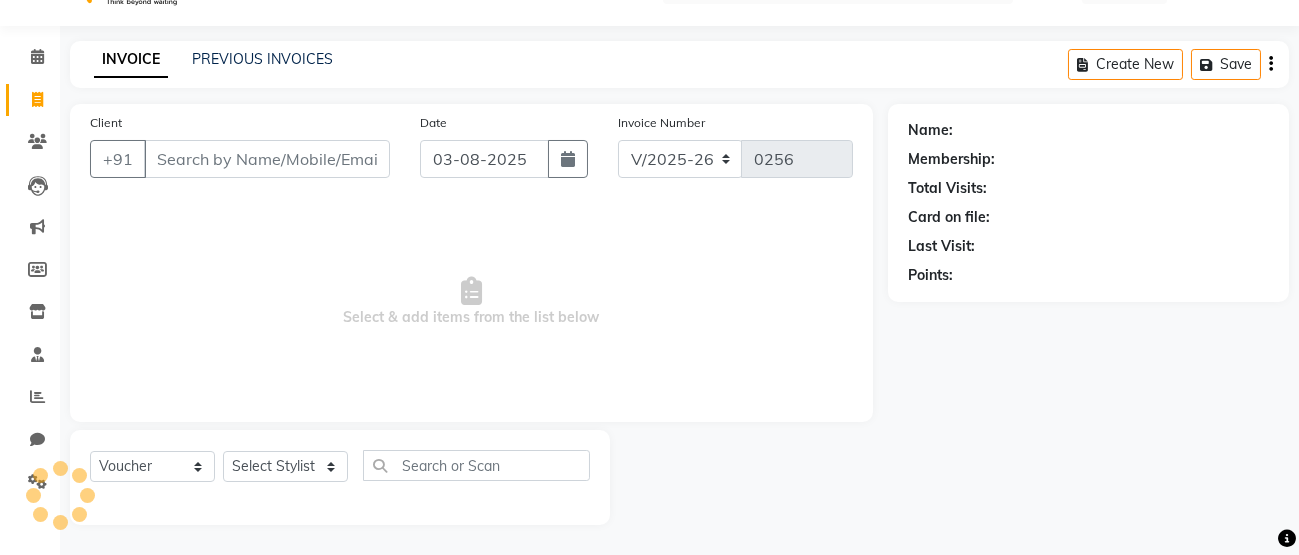 select on "78473" 